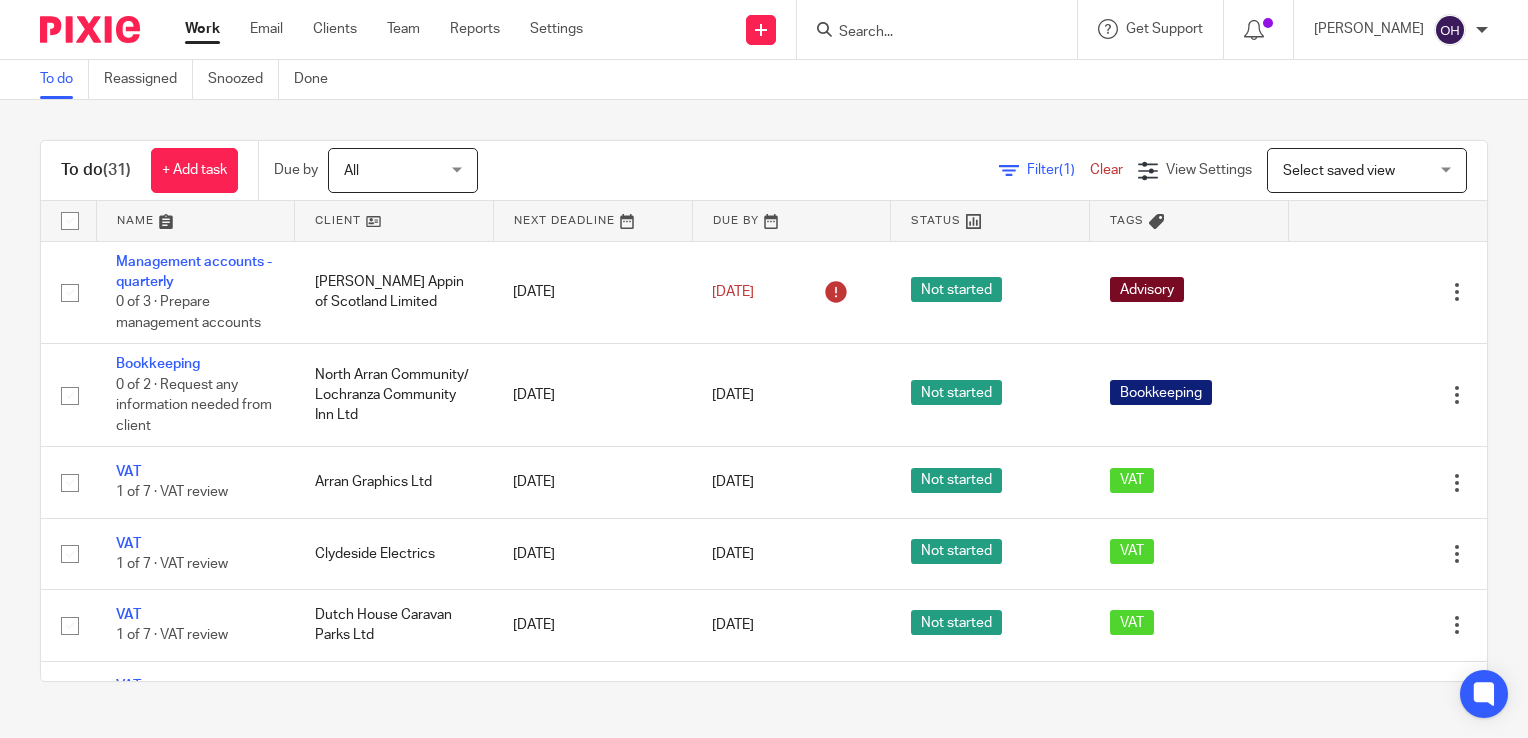 scroll, scrollTop: 0, scrollLeft: 0, axis: both 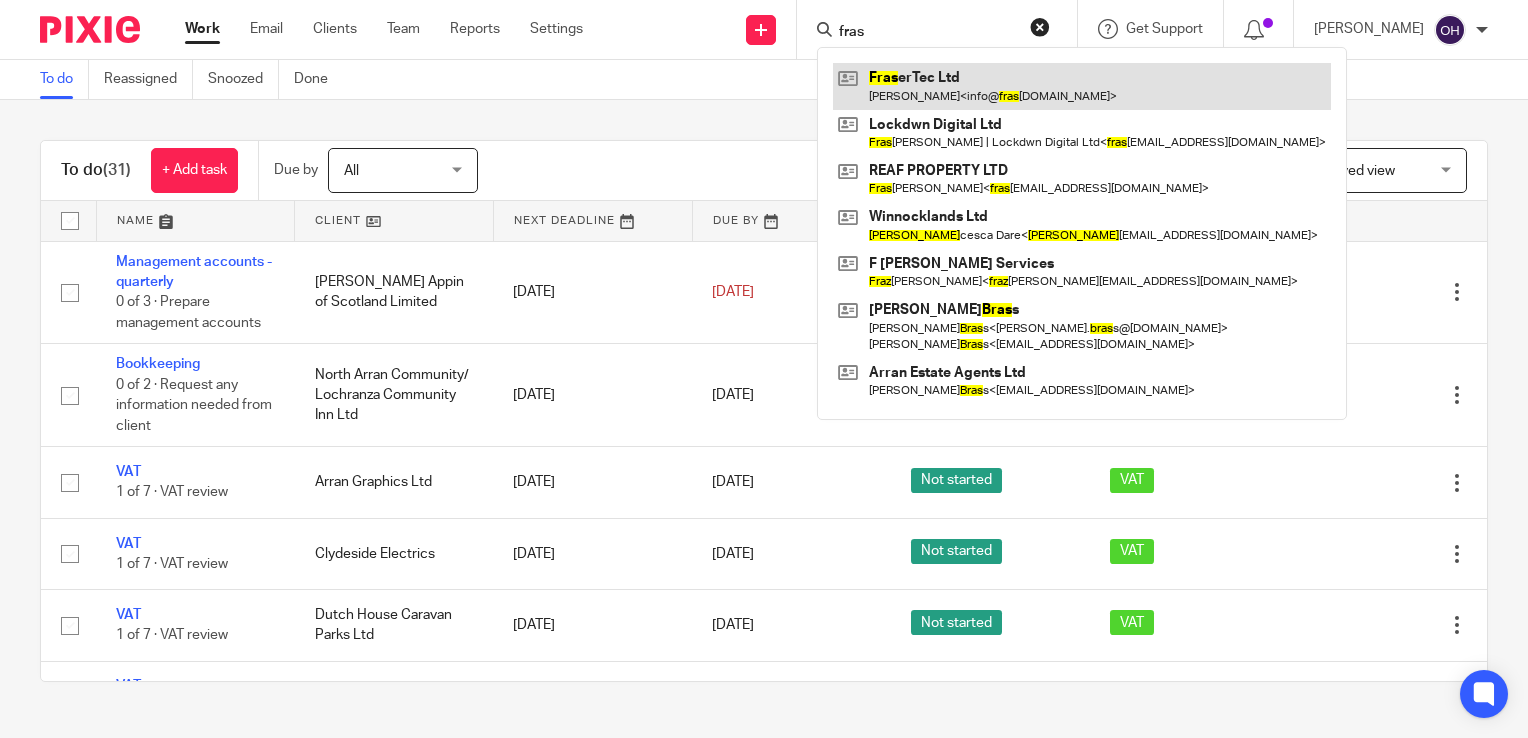 type on "fras" 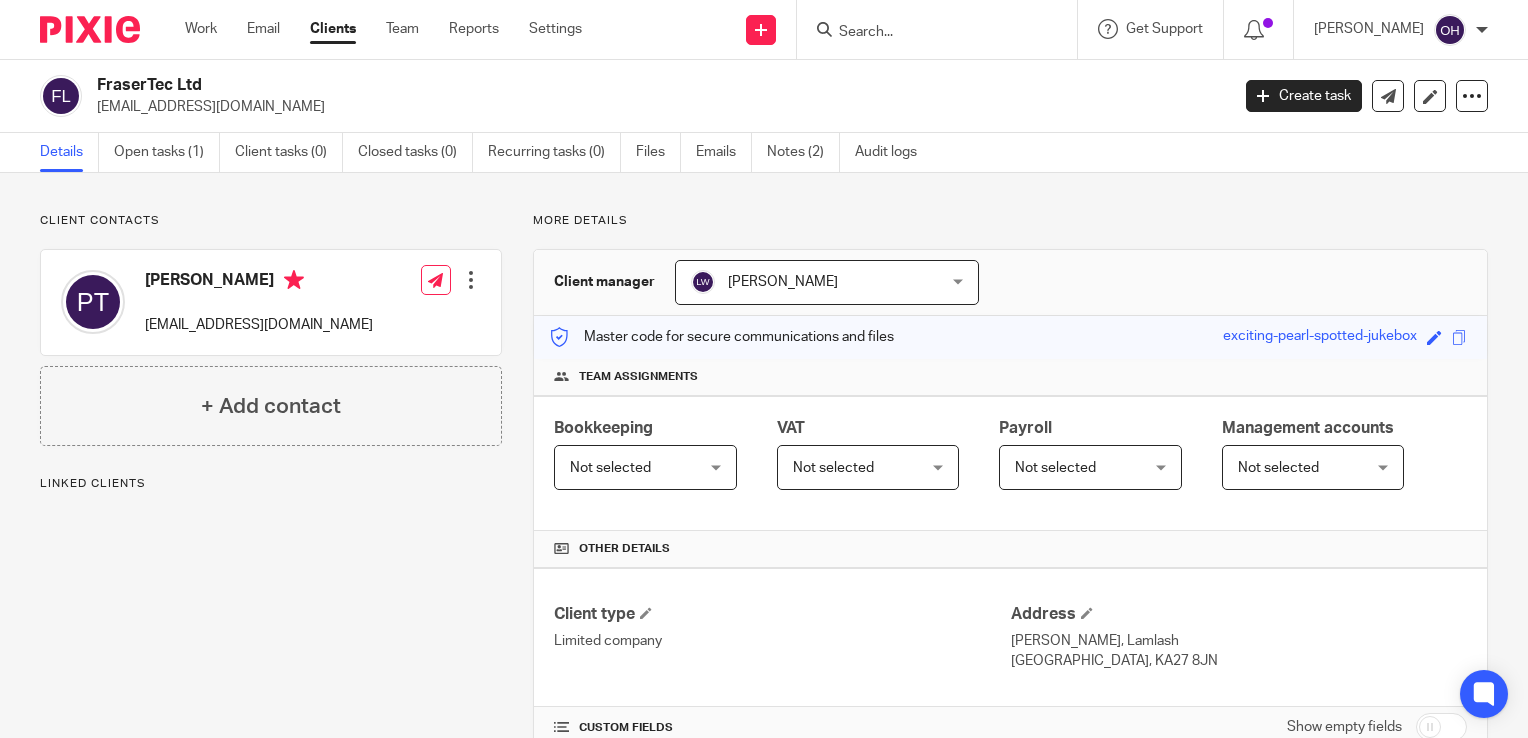 scroll, scrollTop: 0, scrollLeft: 0, axis: both 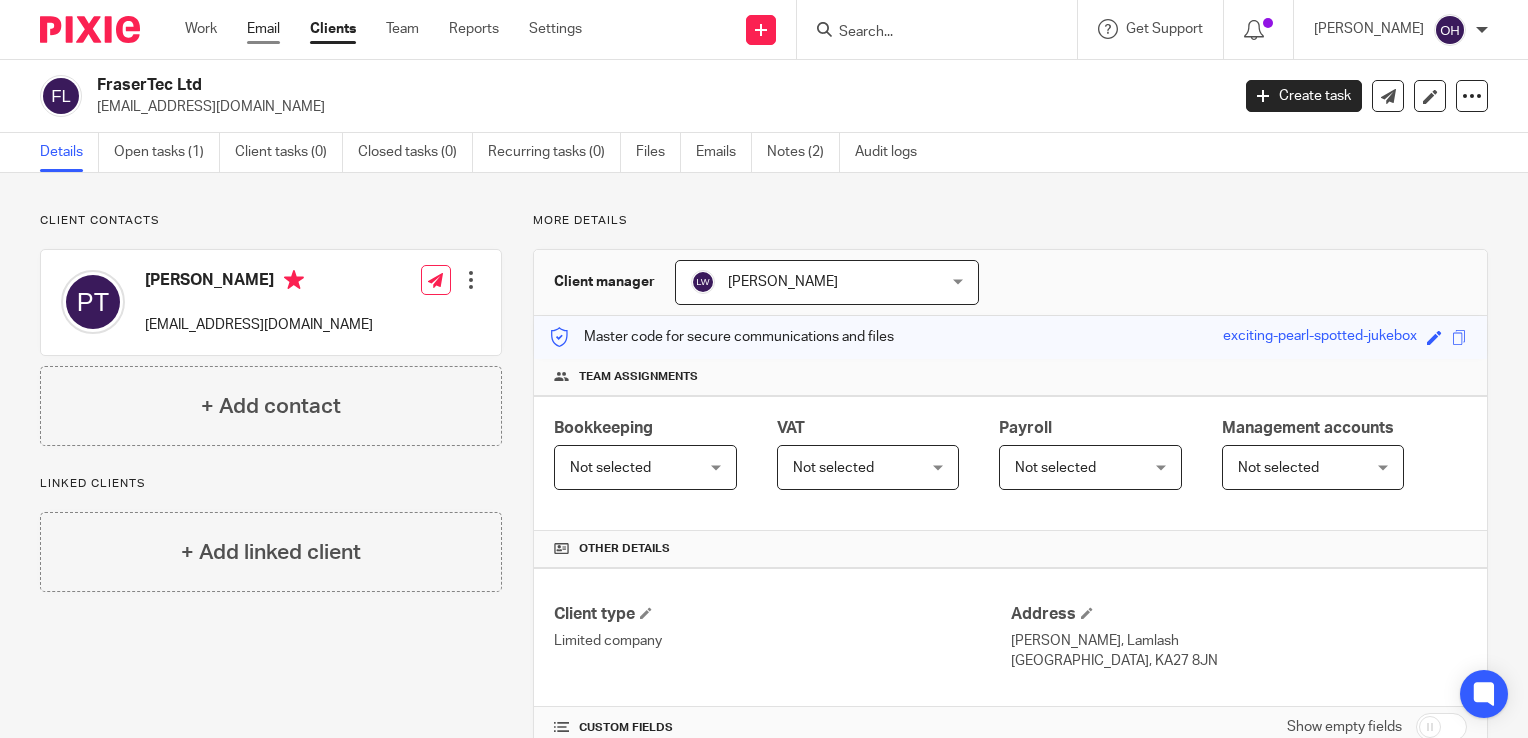 click on "Email" at bounding box center (263, 29) 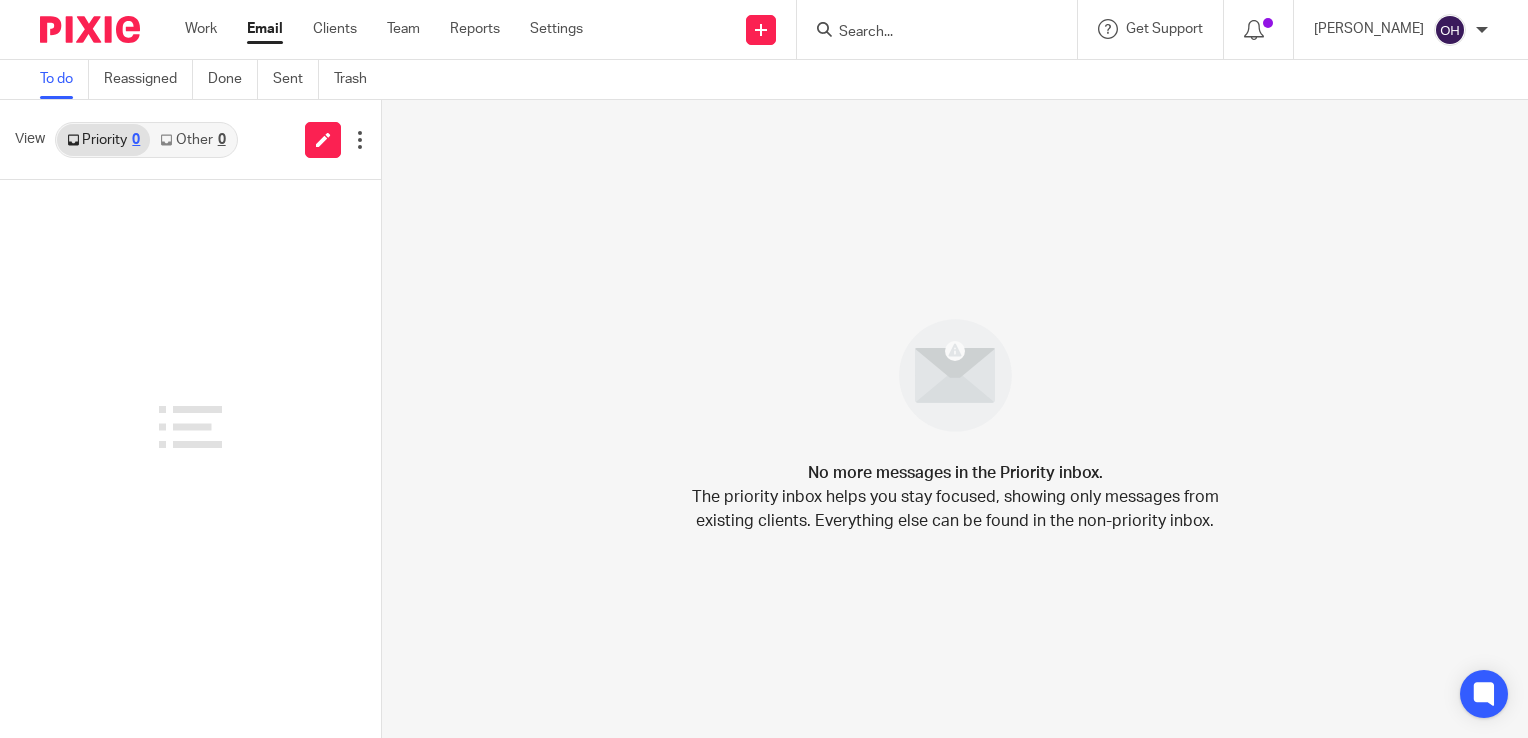 scroll, scrollTop: 0, scrollLeft: 0, axis: both 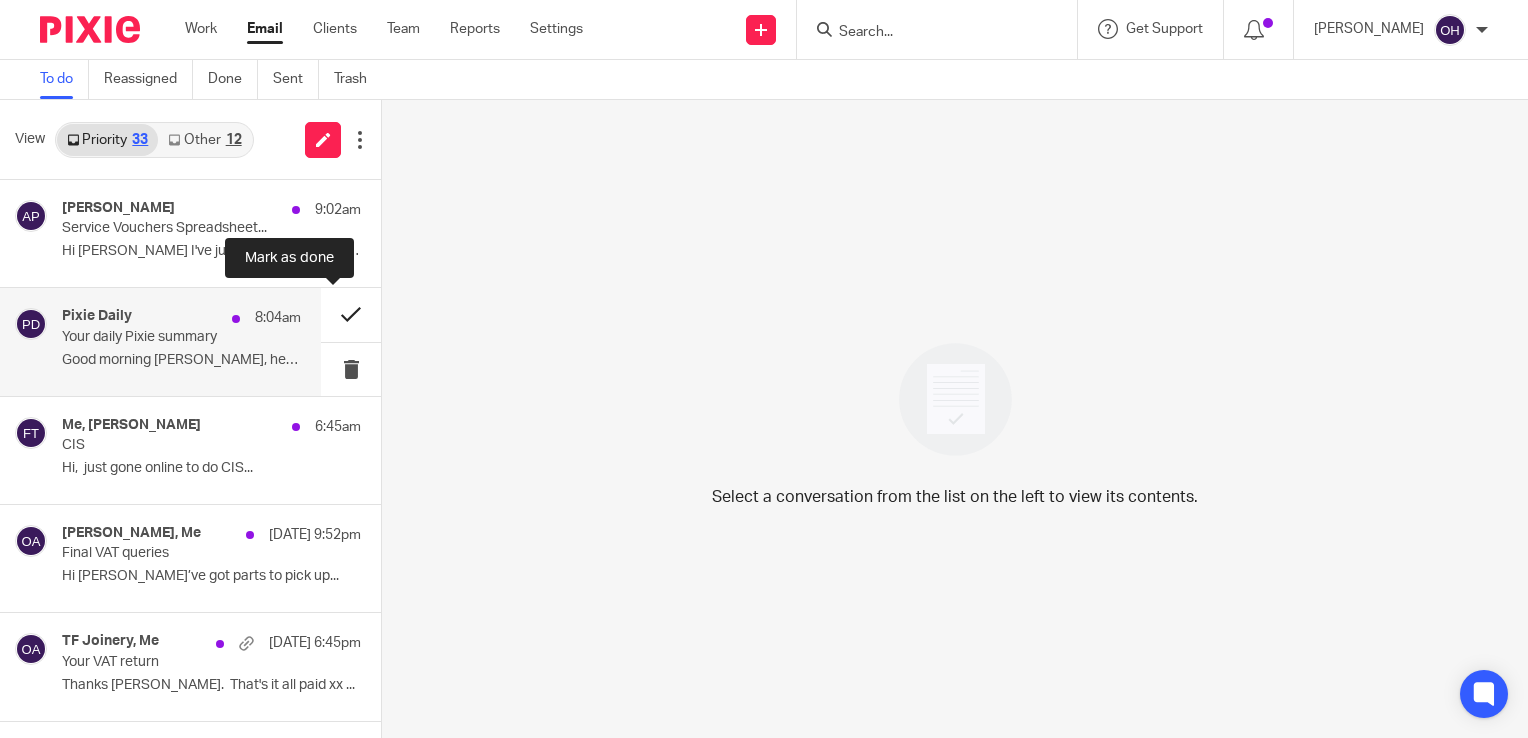 click at bounding box center (351, 314) 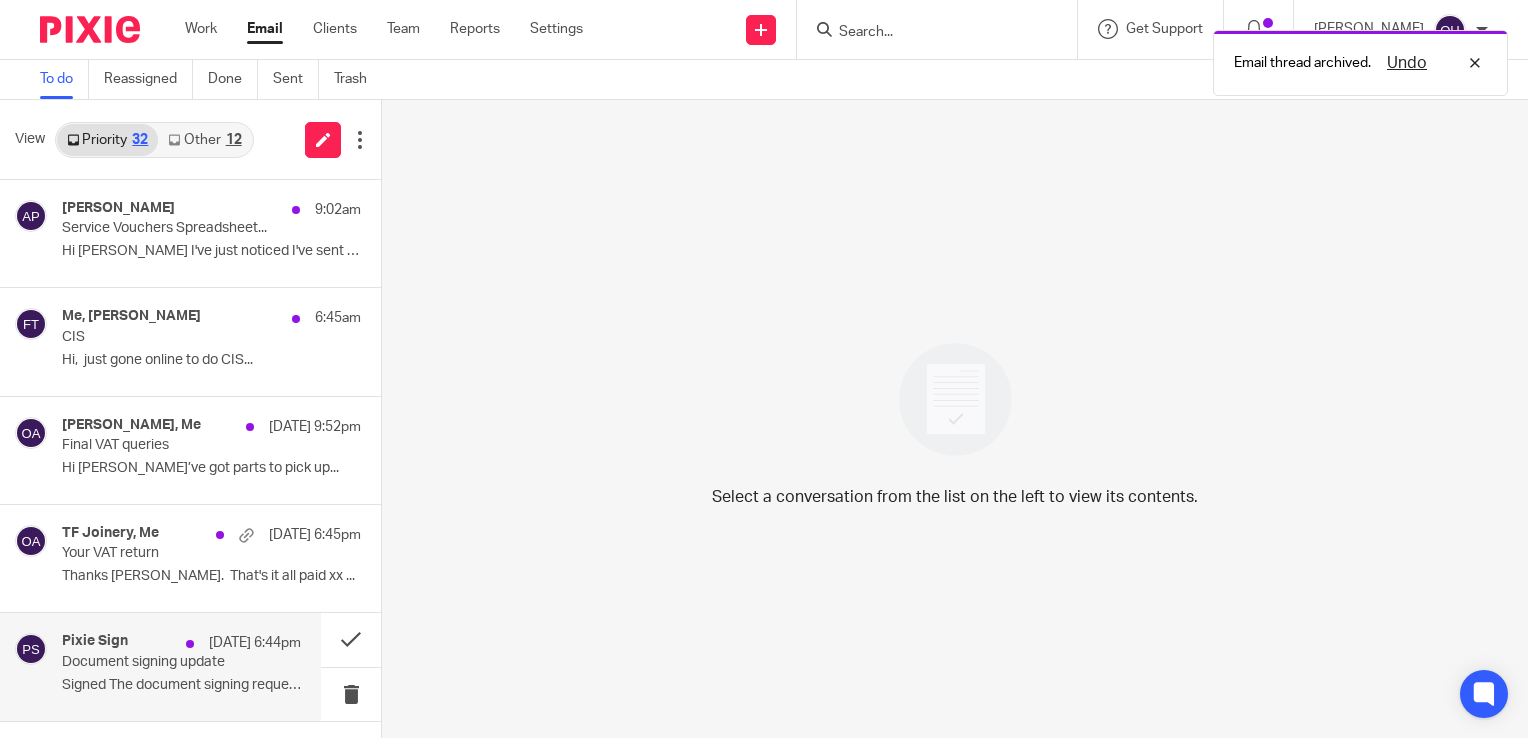click on "Document signing update" at bounding box center [157, 662] 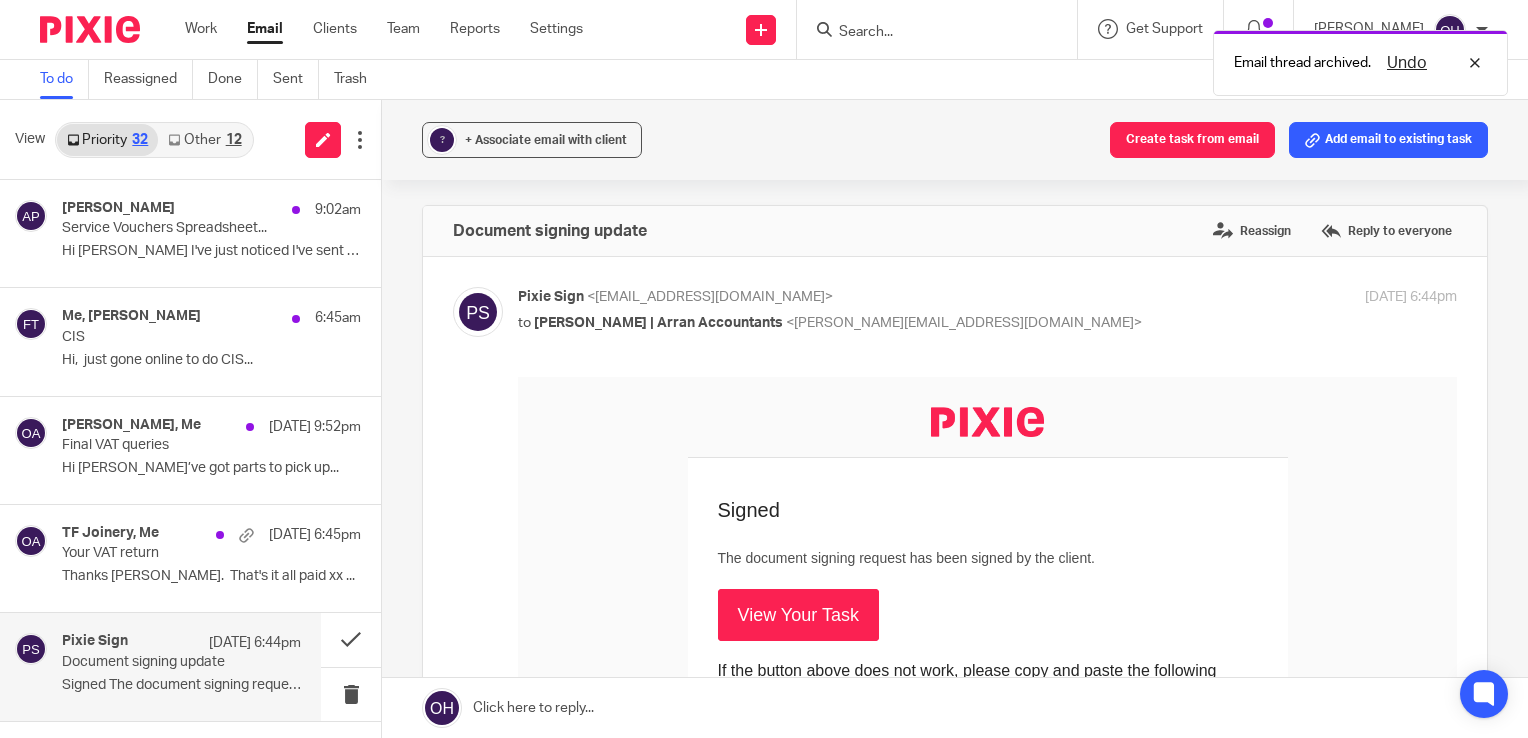 scroll, scrollTop: 0, scrollLeft: 0, axis: both 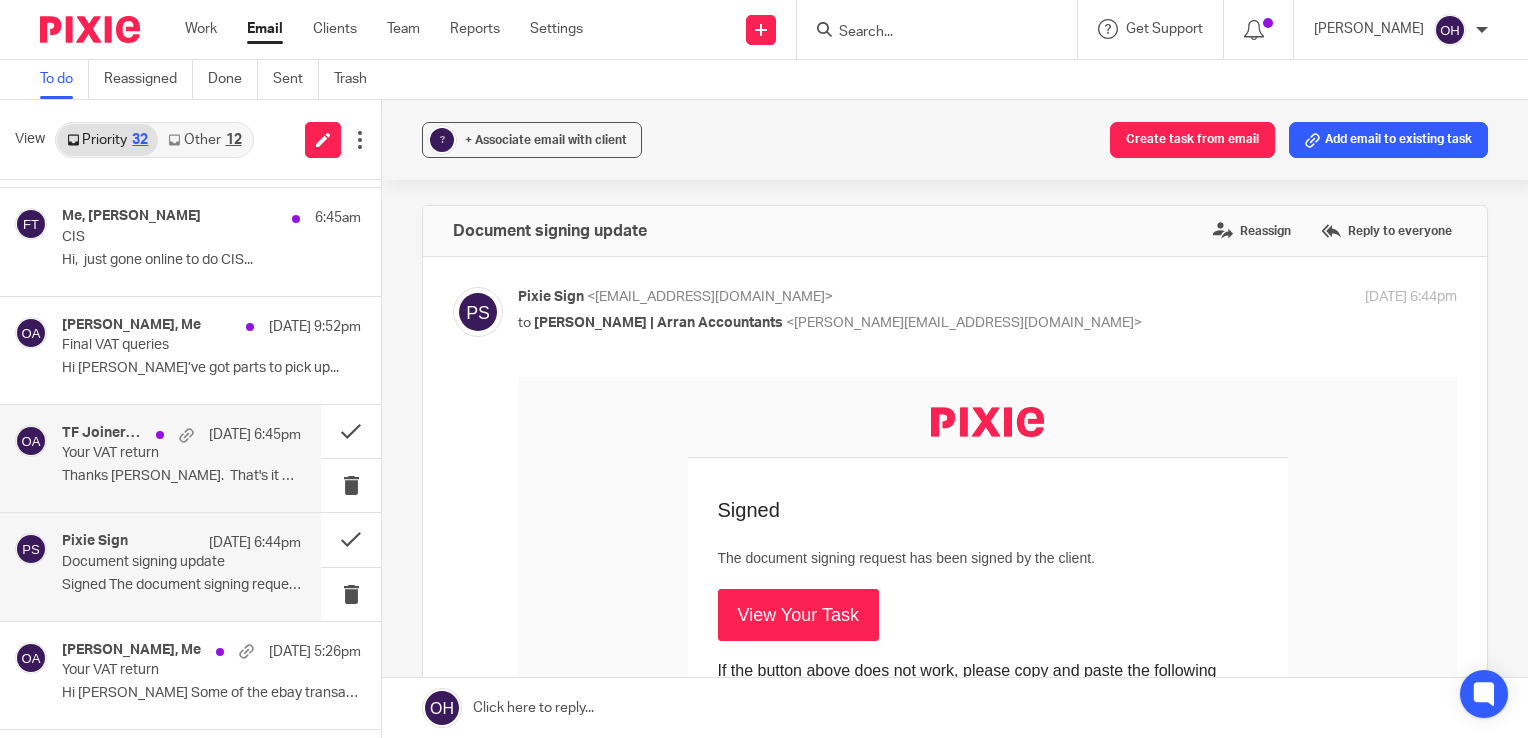 click on "TF Joinery, Me
14 Jul 6:45pm   Your VAT return   Thanks Olivia.  That's it all paid xx   ..." at bounding box center [160, 458] 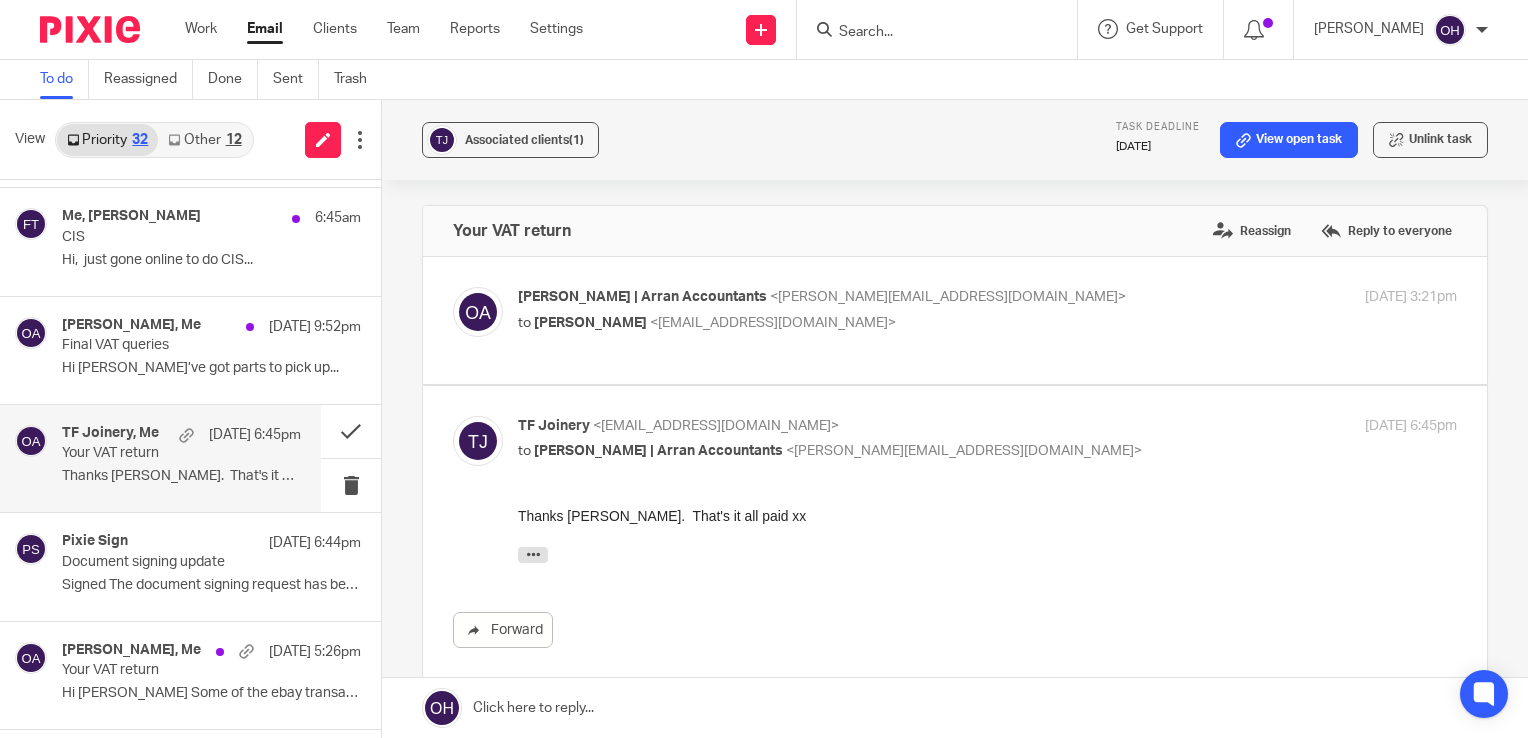 scroll, scrollTop: 0, scrollLeft: 0, axis: both 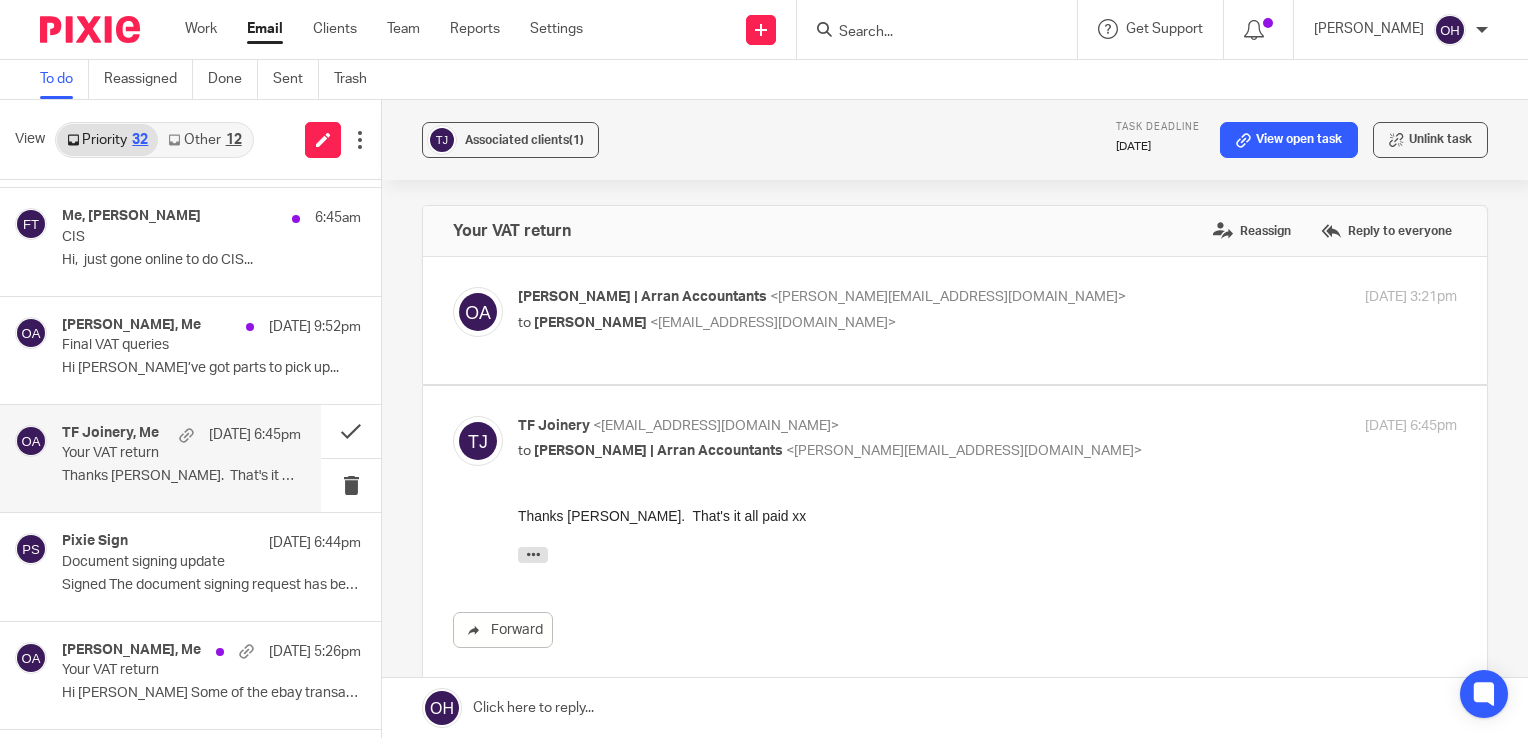 click at bounding box center [955, 320] 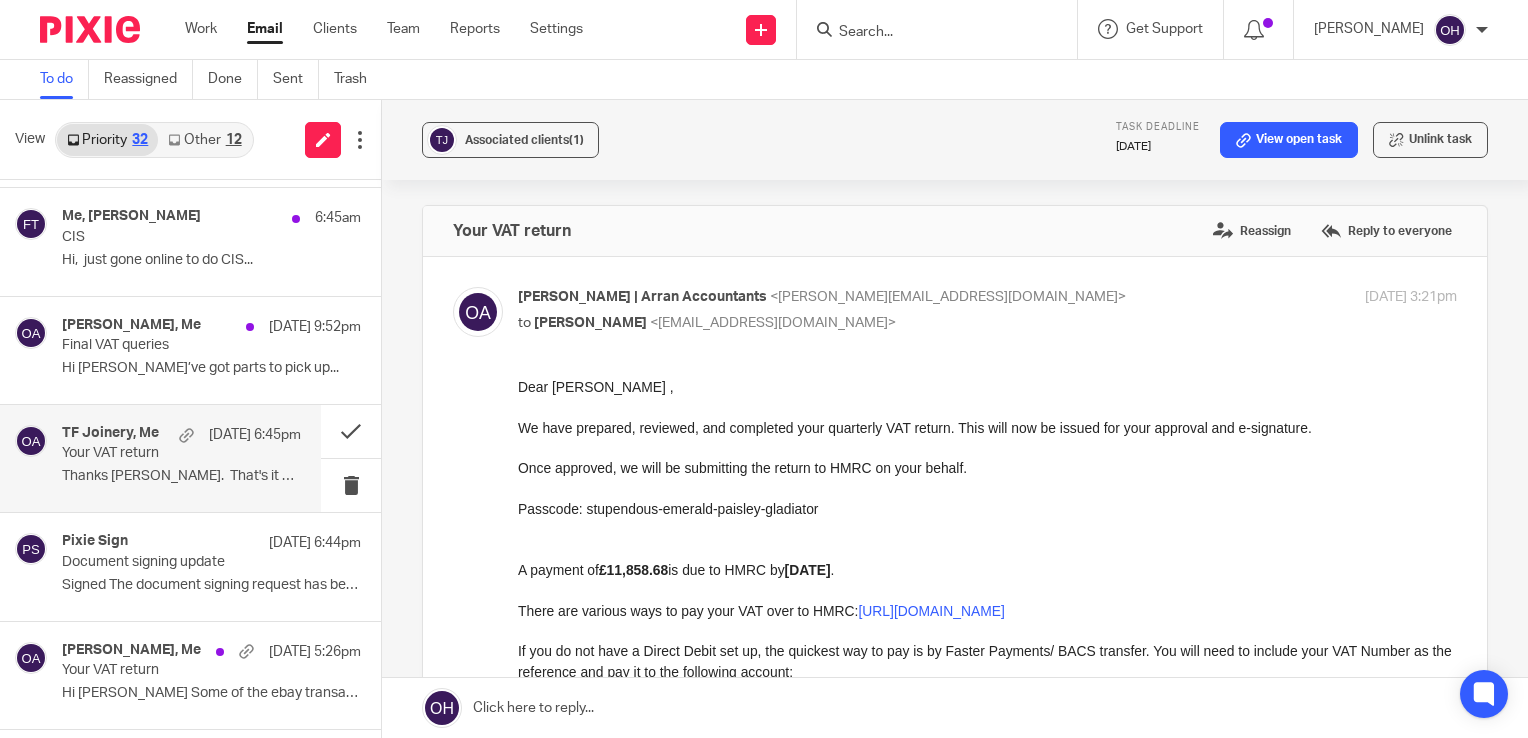 scroll, scrollTop: 0, scrollLeft: 0, axis: both 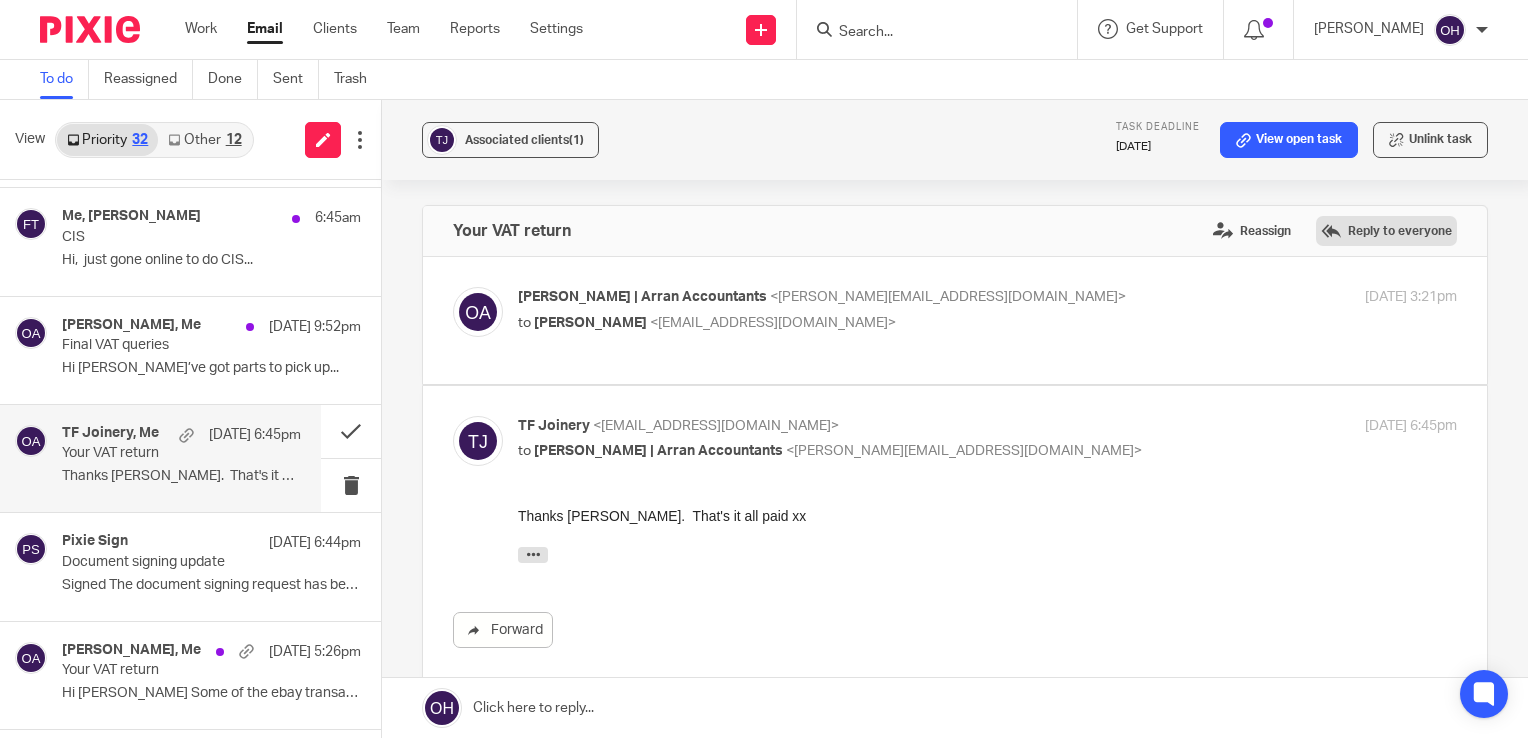 click on "Reply to everyone" at bounding box center (1386, 231) 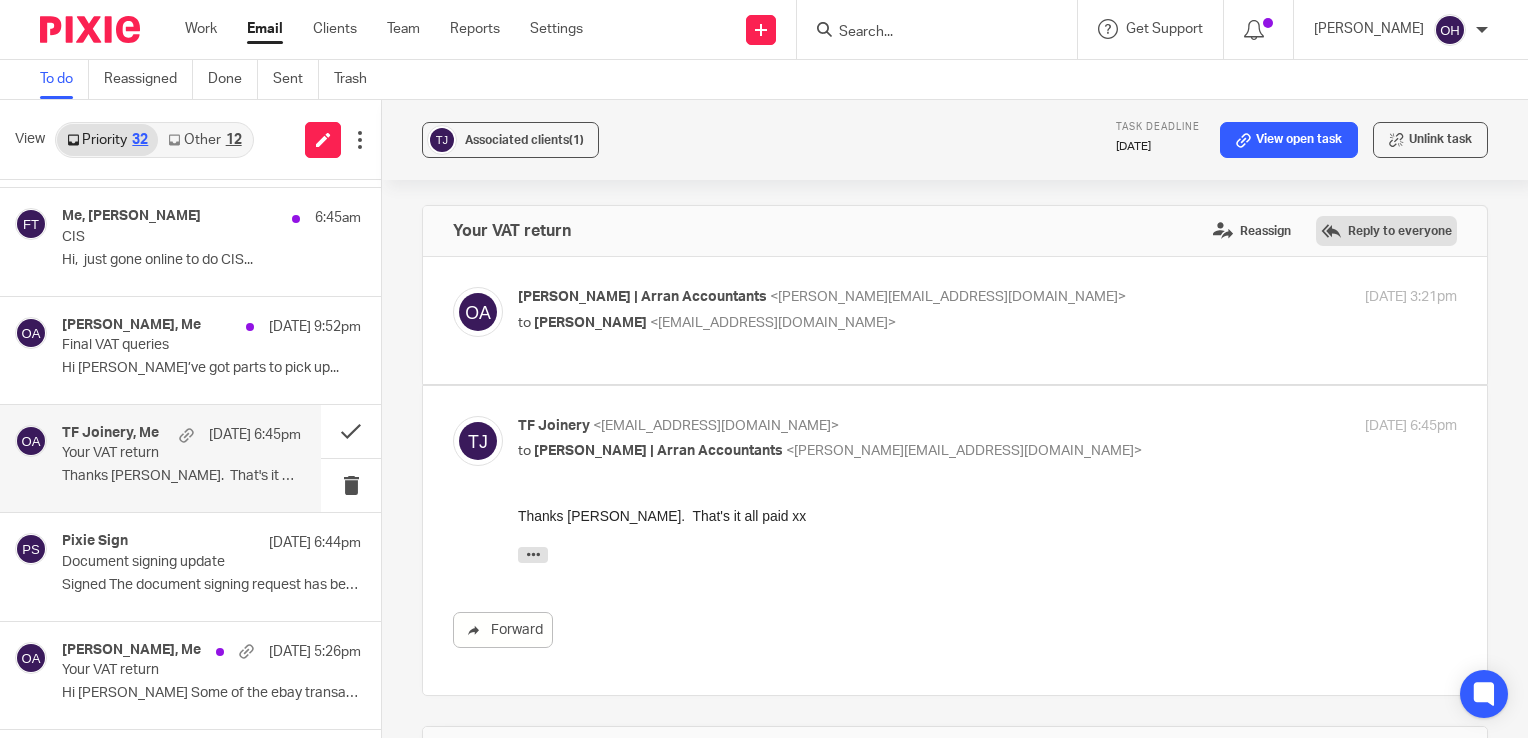 scroll, scrollTop: 0, scrollLeft: 0, axis: both 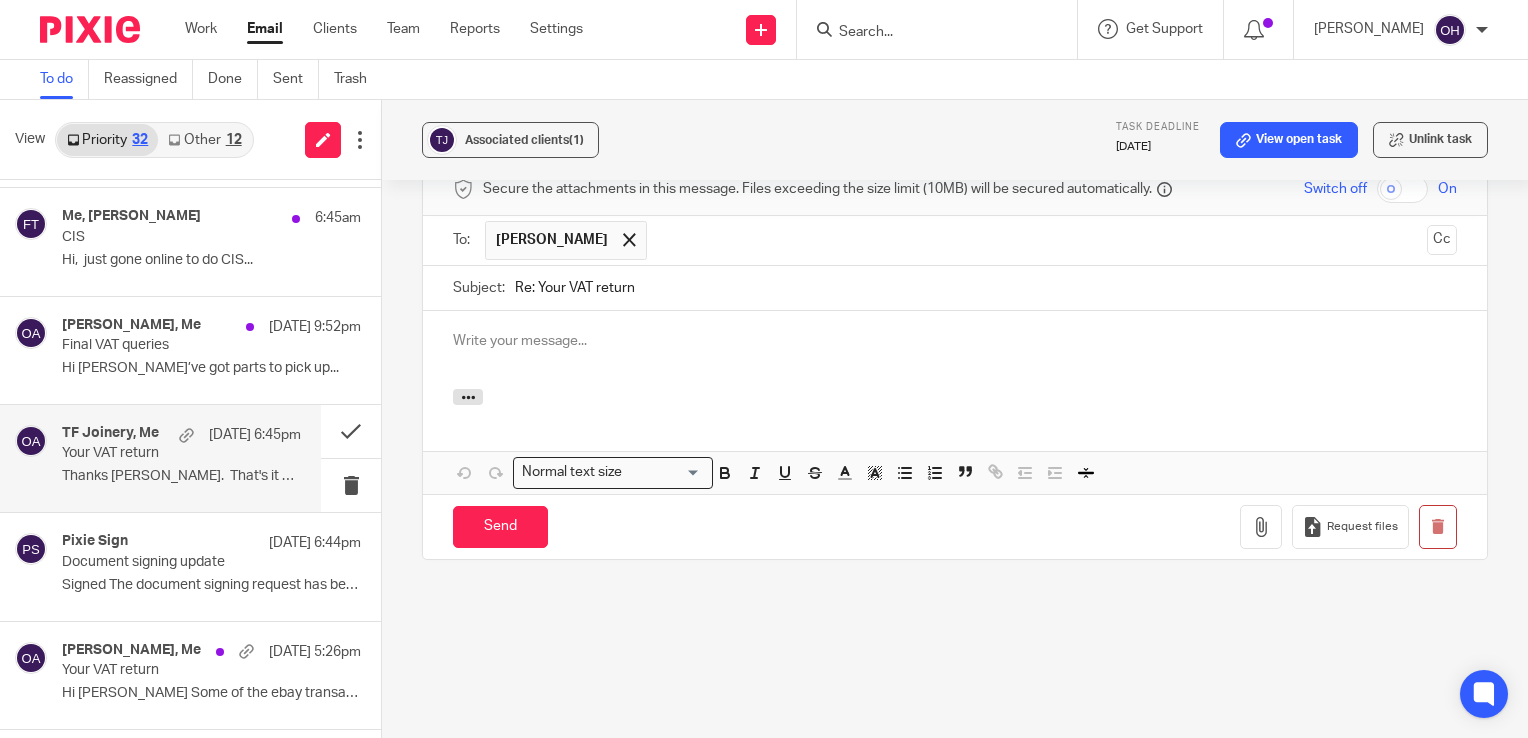 type 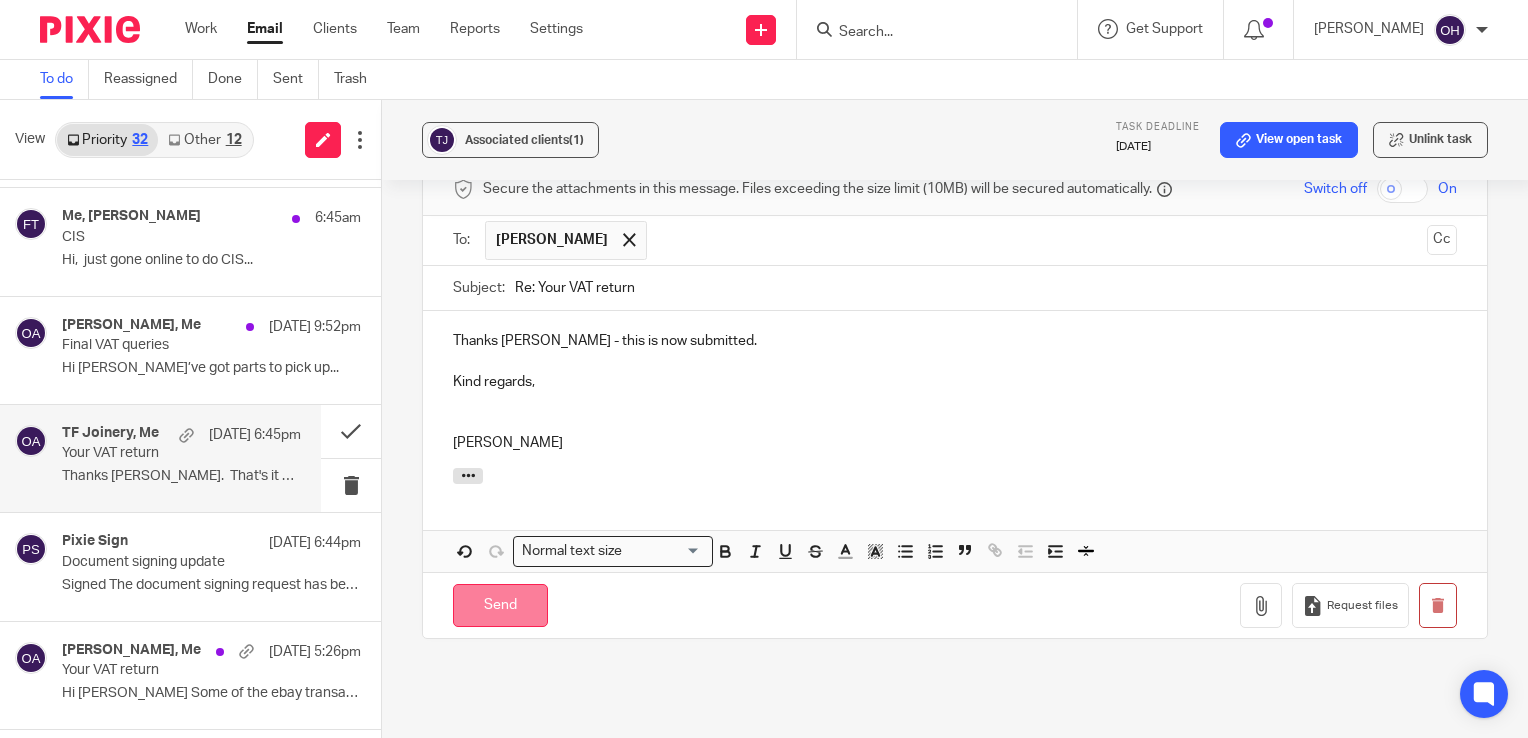click on "Send" at bounding box center (500, 605) 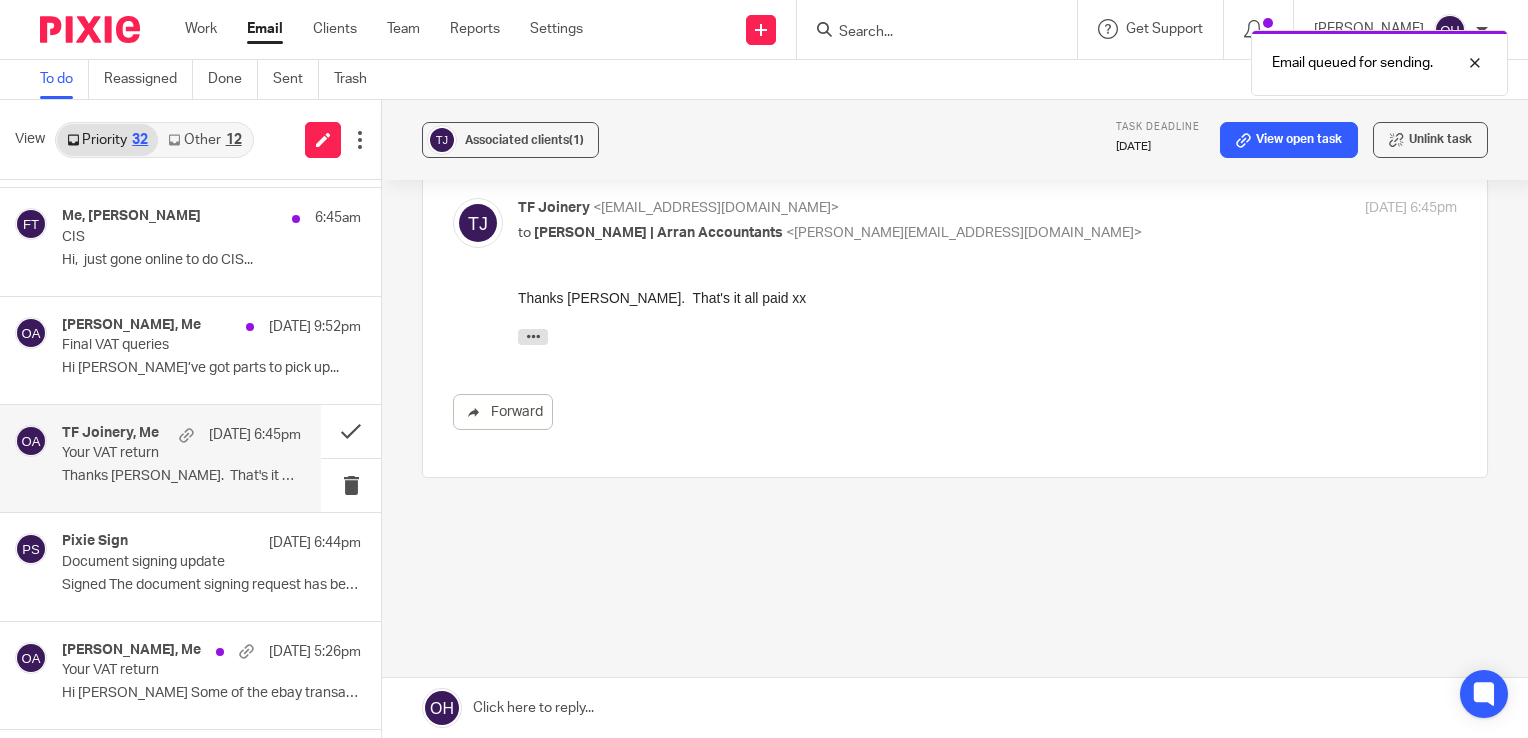 scroll, scrollTop: 216, scrollLeft: 0, axis: vertical 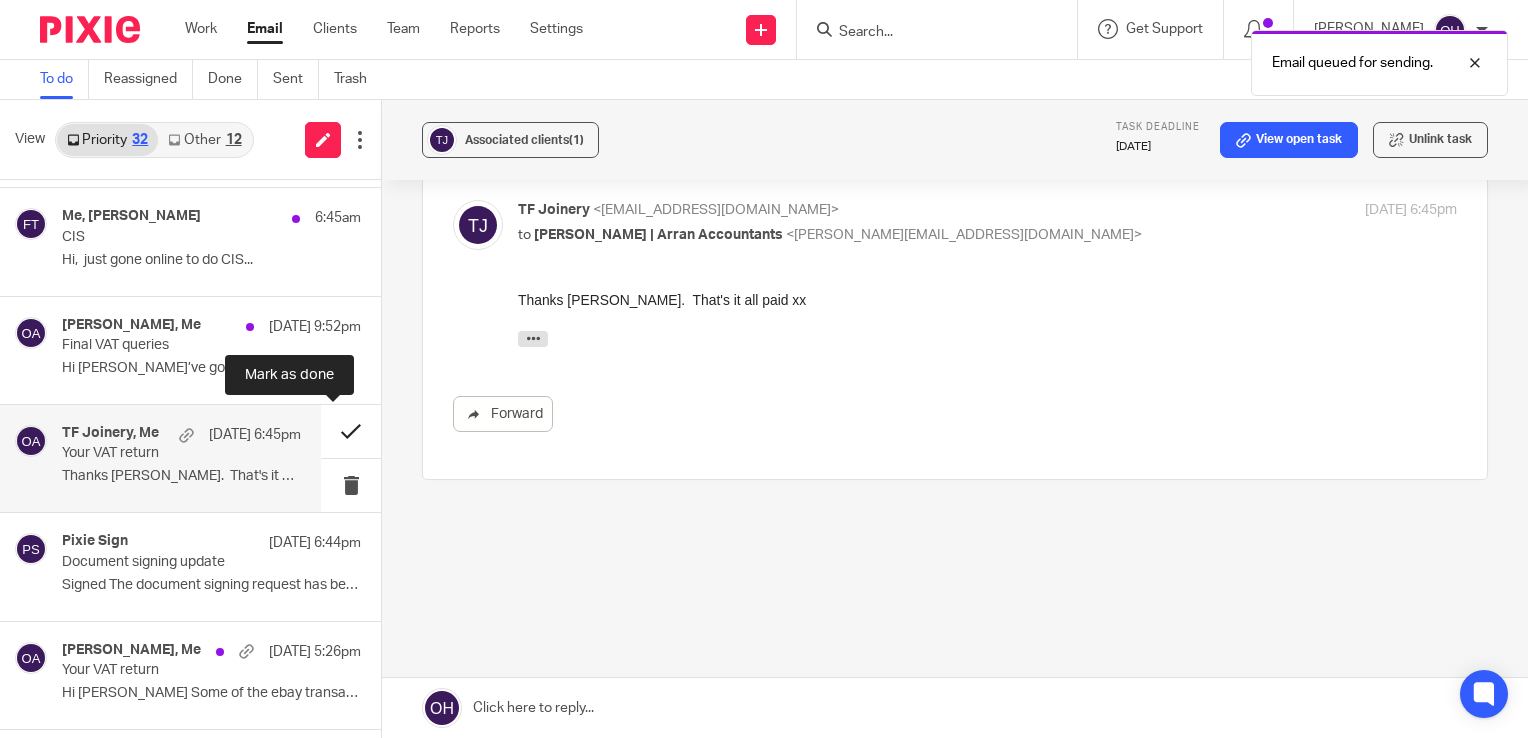 click at bounding box center (351, 431) 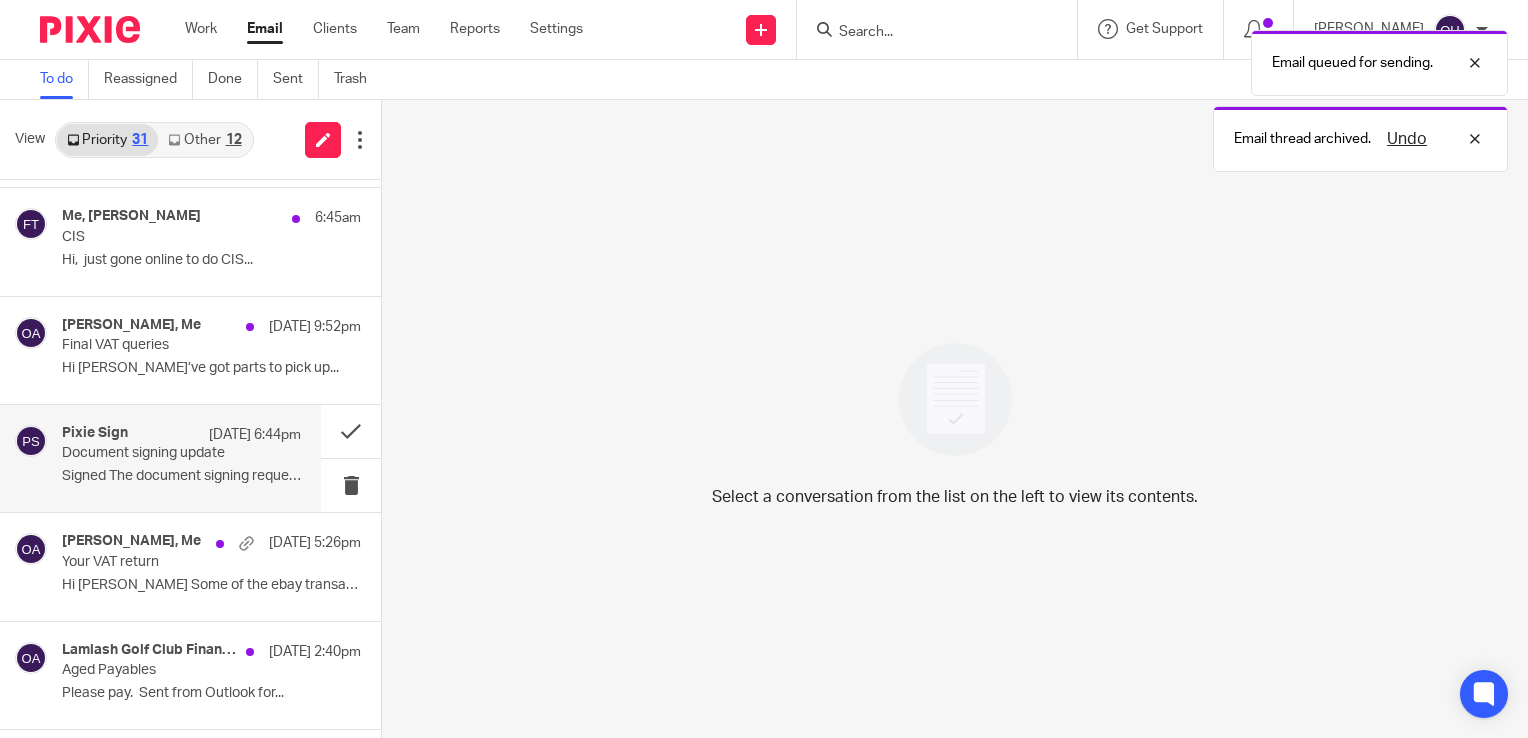 click on "Document signing update" at bounding box center (157, 453) 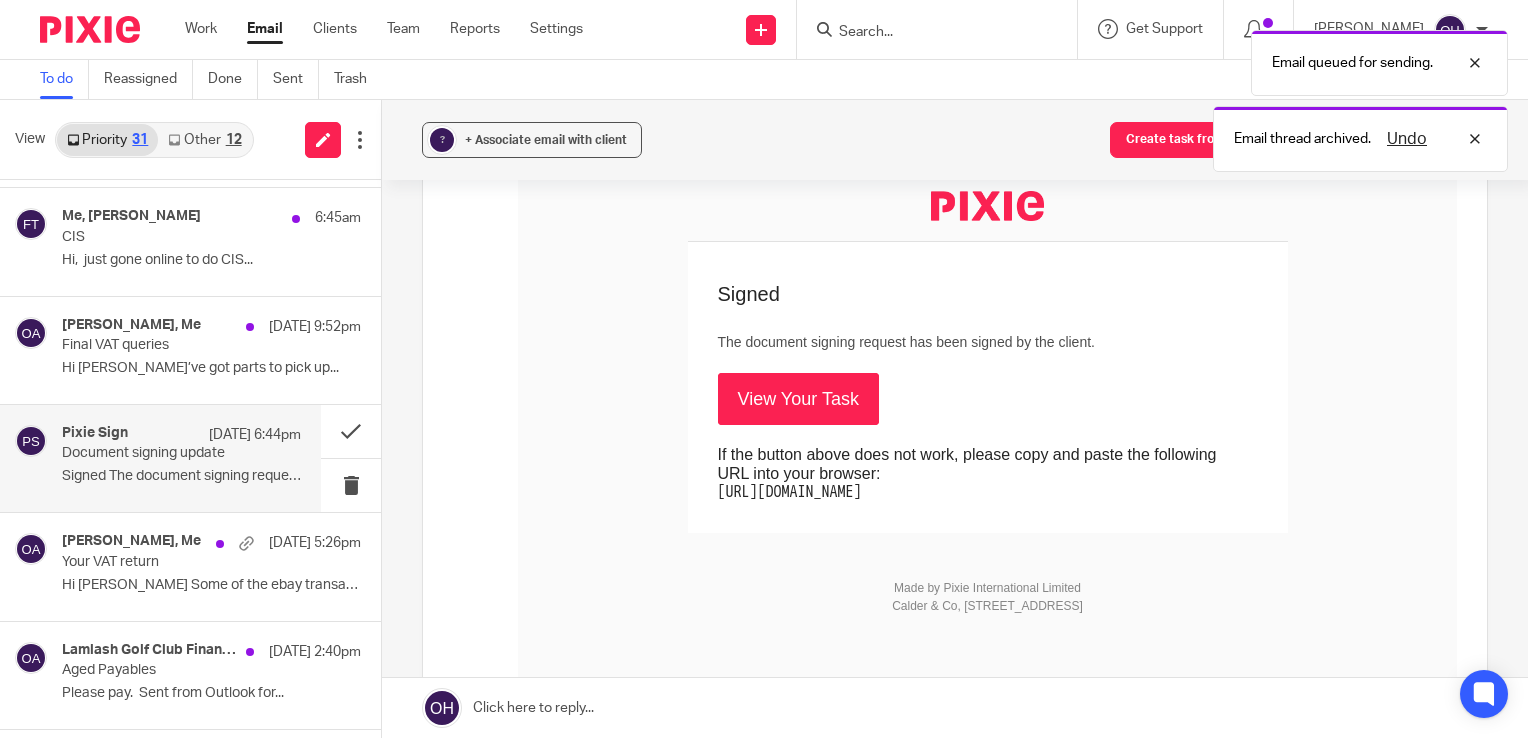 scroll, scrollTop: 0, scrollLeft: 0, axis: both 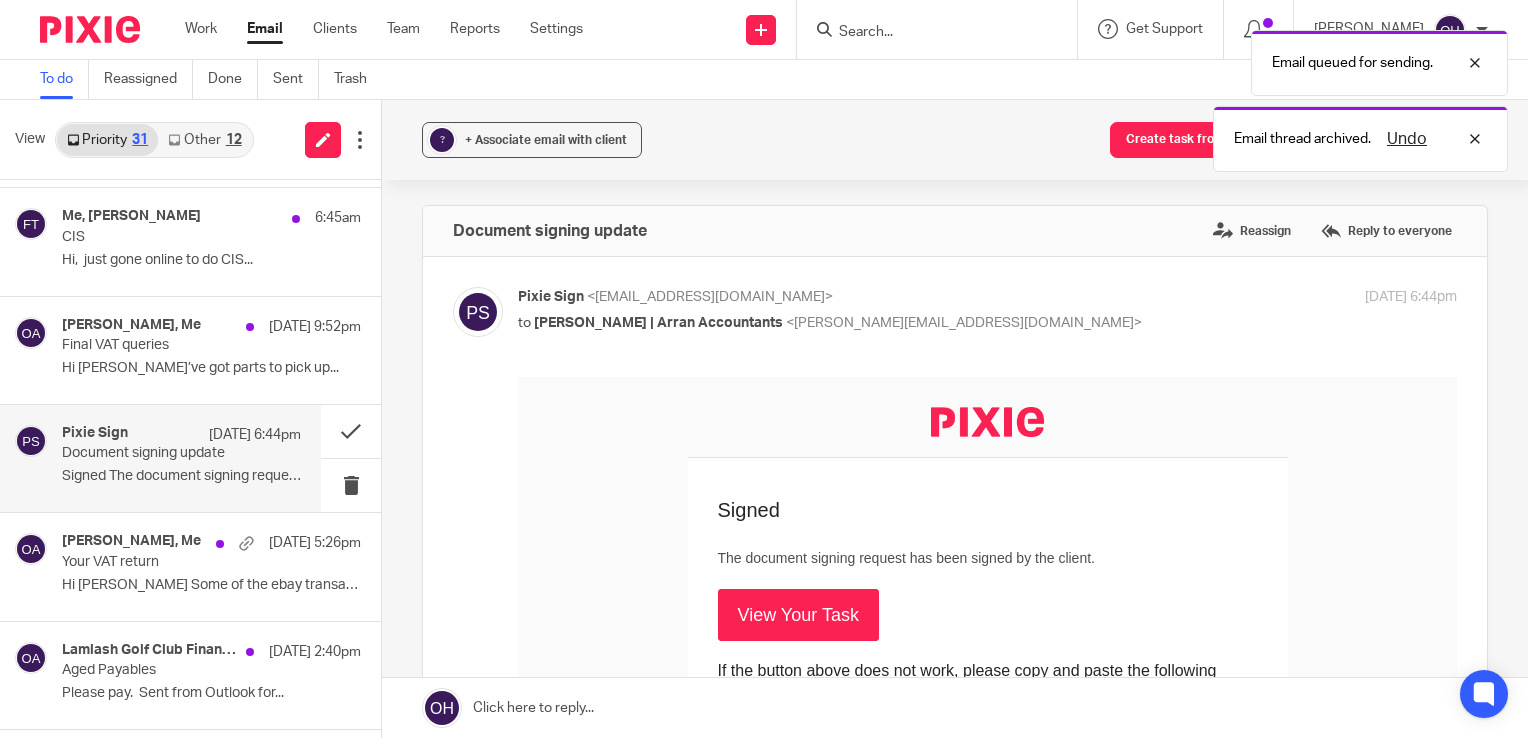 click on "View Your Task" at bounding box center (798, 615) 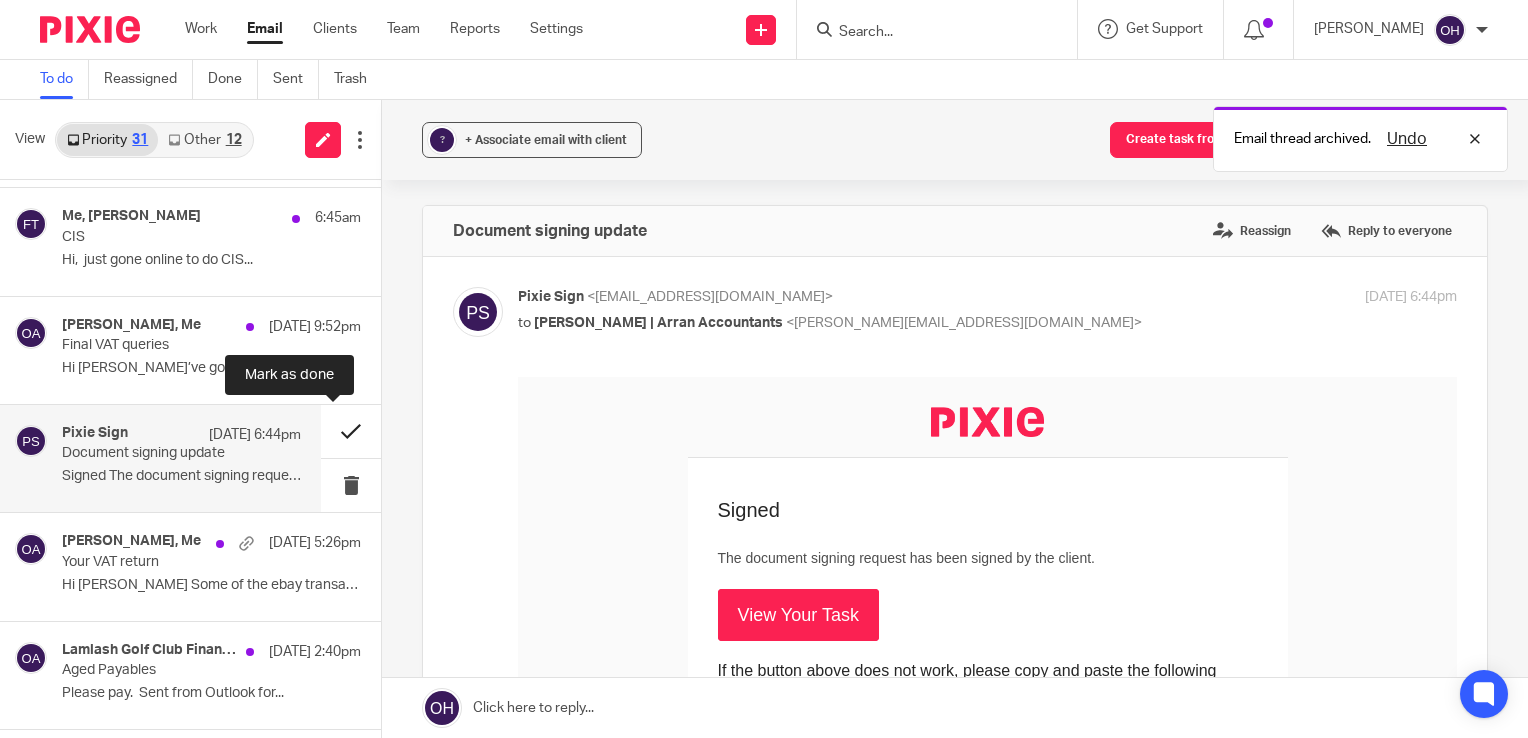 click at bounding box center [351, 431] 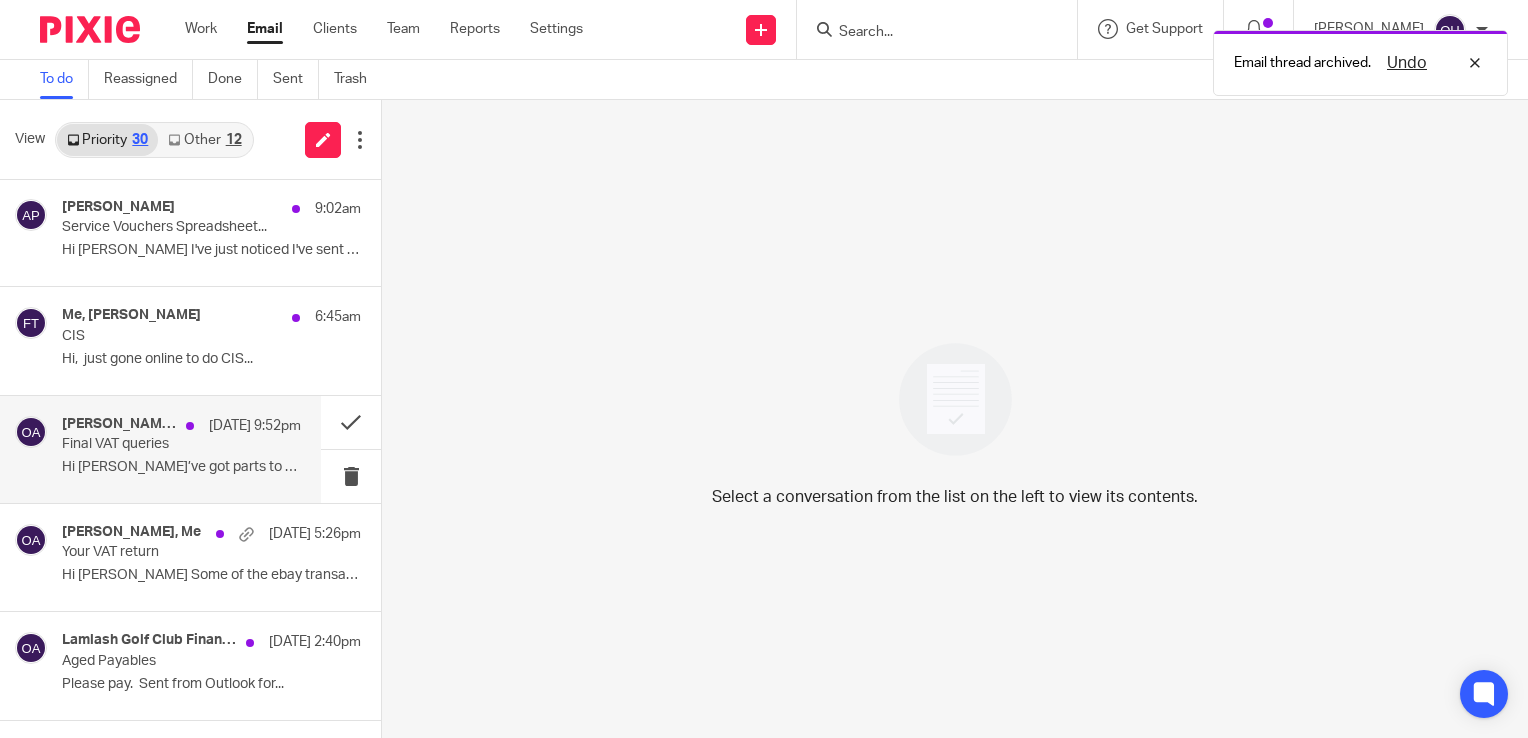 scroll, scrollTop: 0, scrollLeft: 0, axis: both 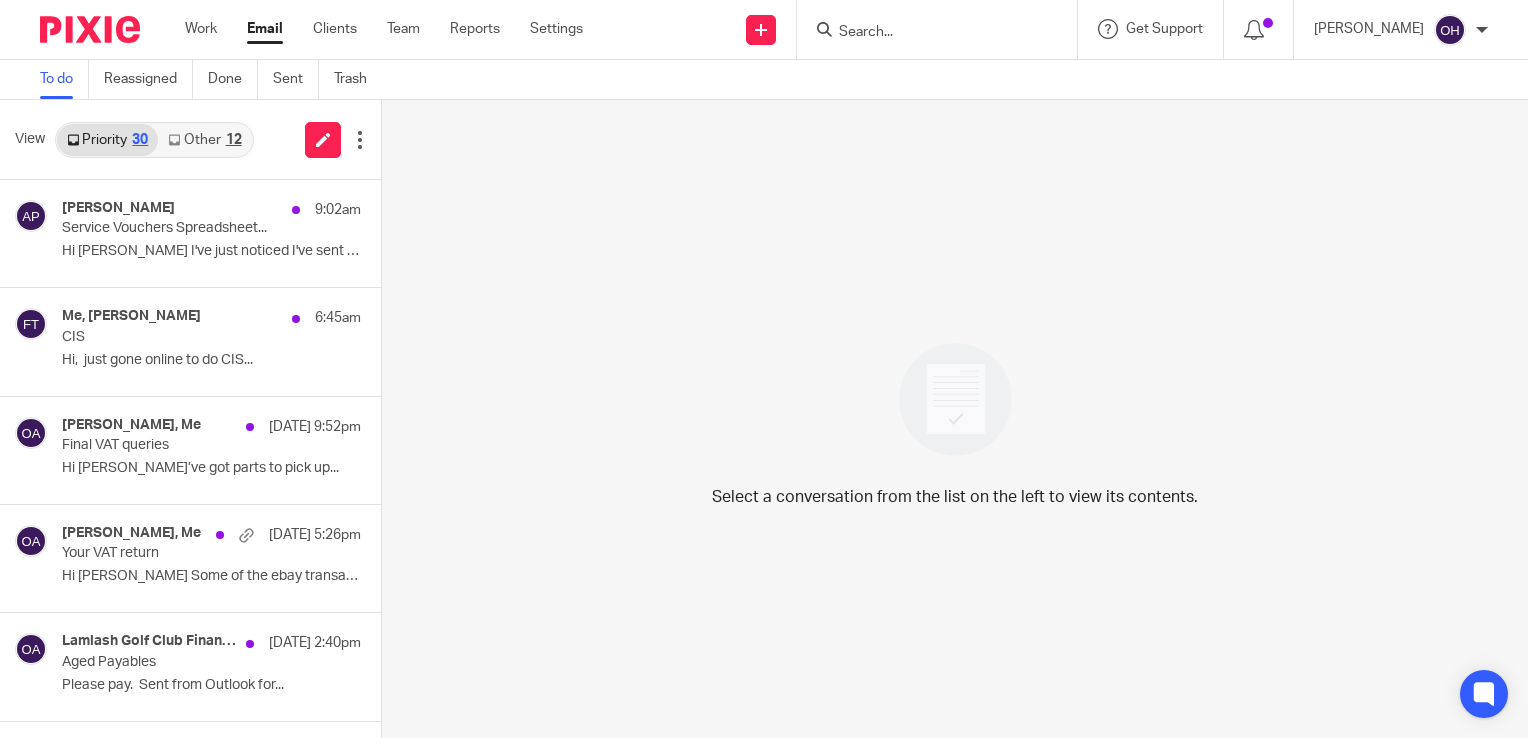 click on "Other
12" at bounding box center (204, 140) 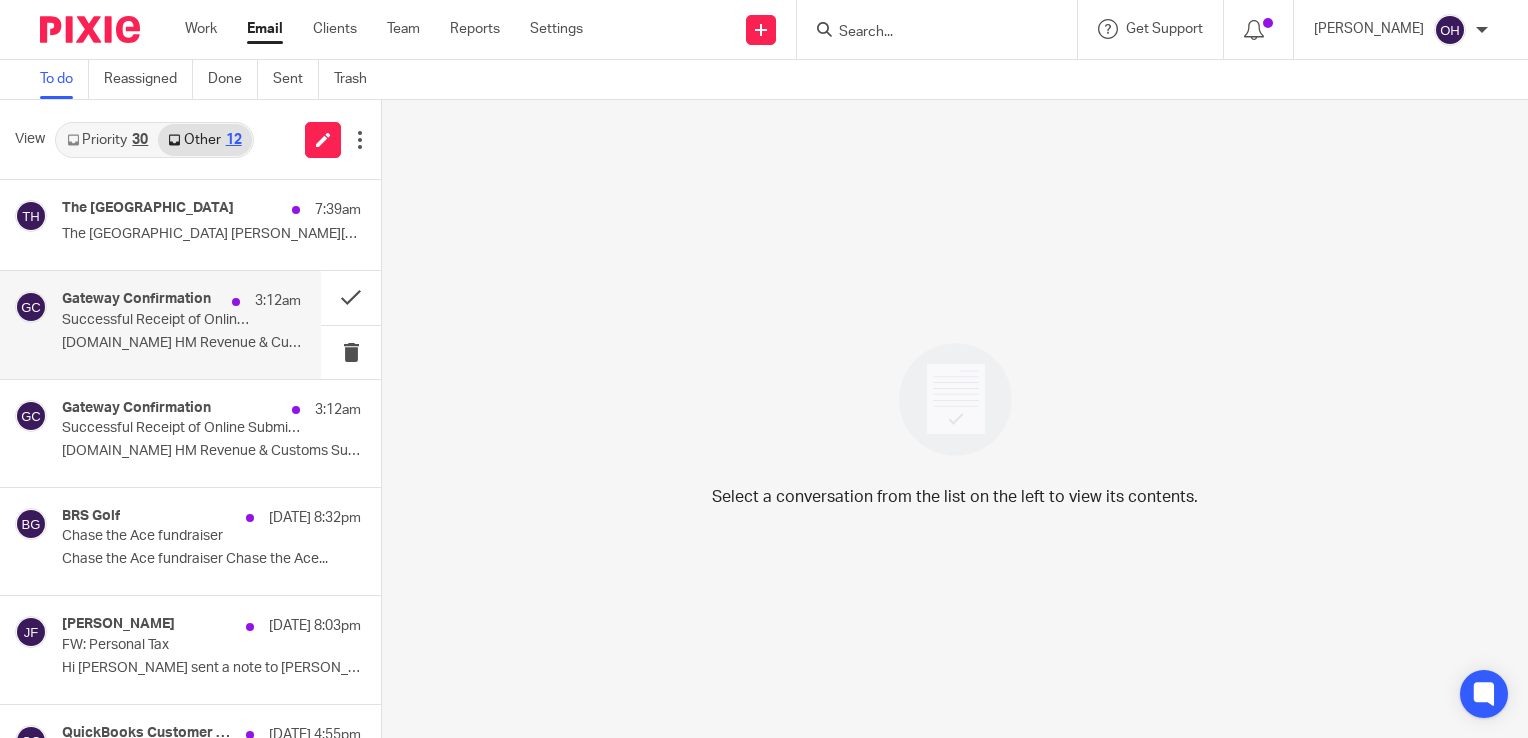 click on "Successful Receipt of Online Submission for Reference 120/RB96856" at bounding box center [157, 320] 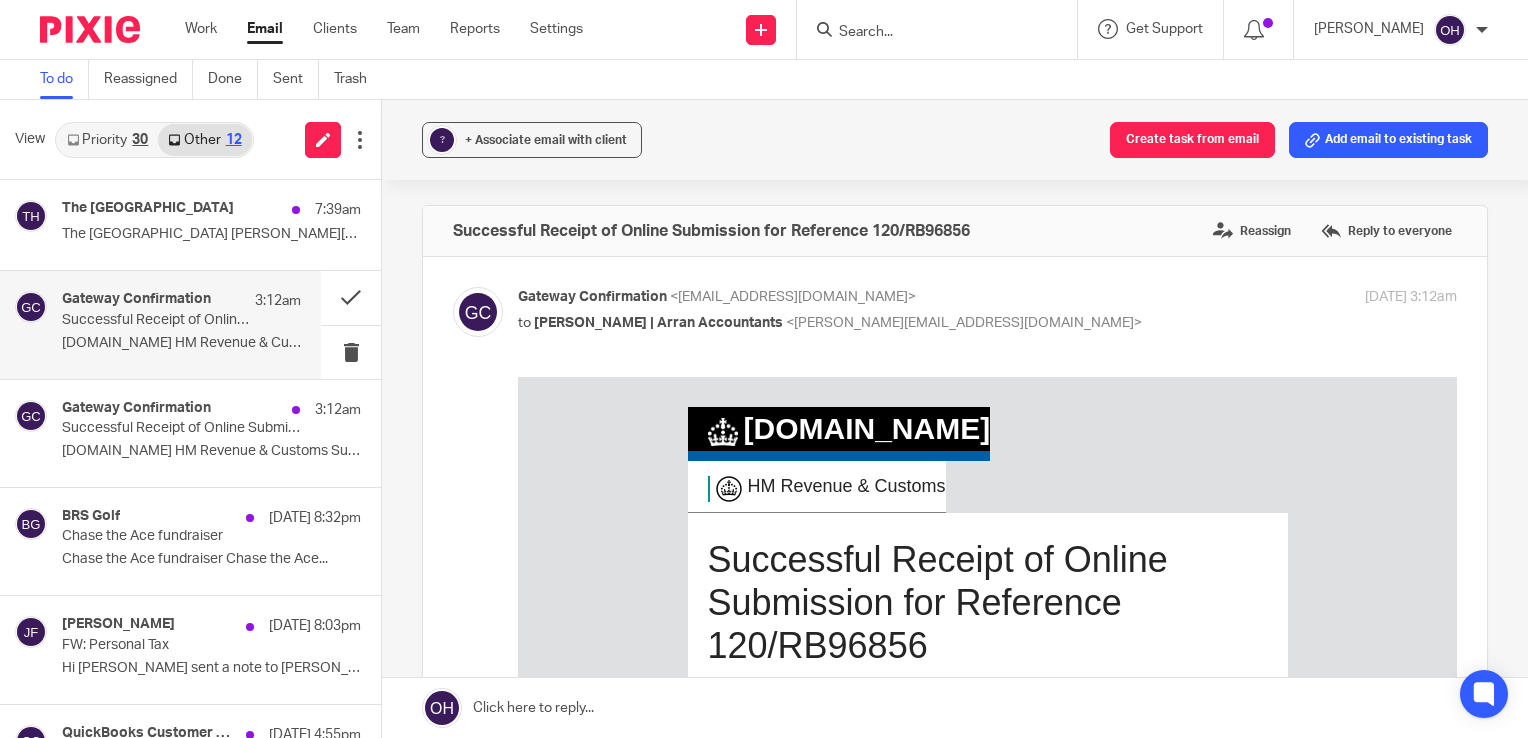 scroll, scrollTop: 0, scrollLeft: 0, axis: both 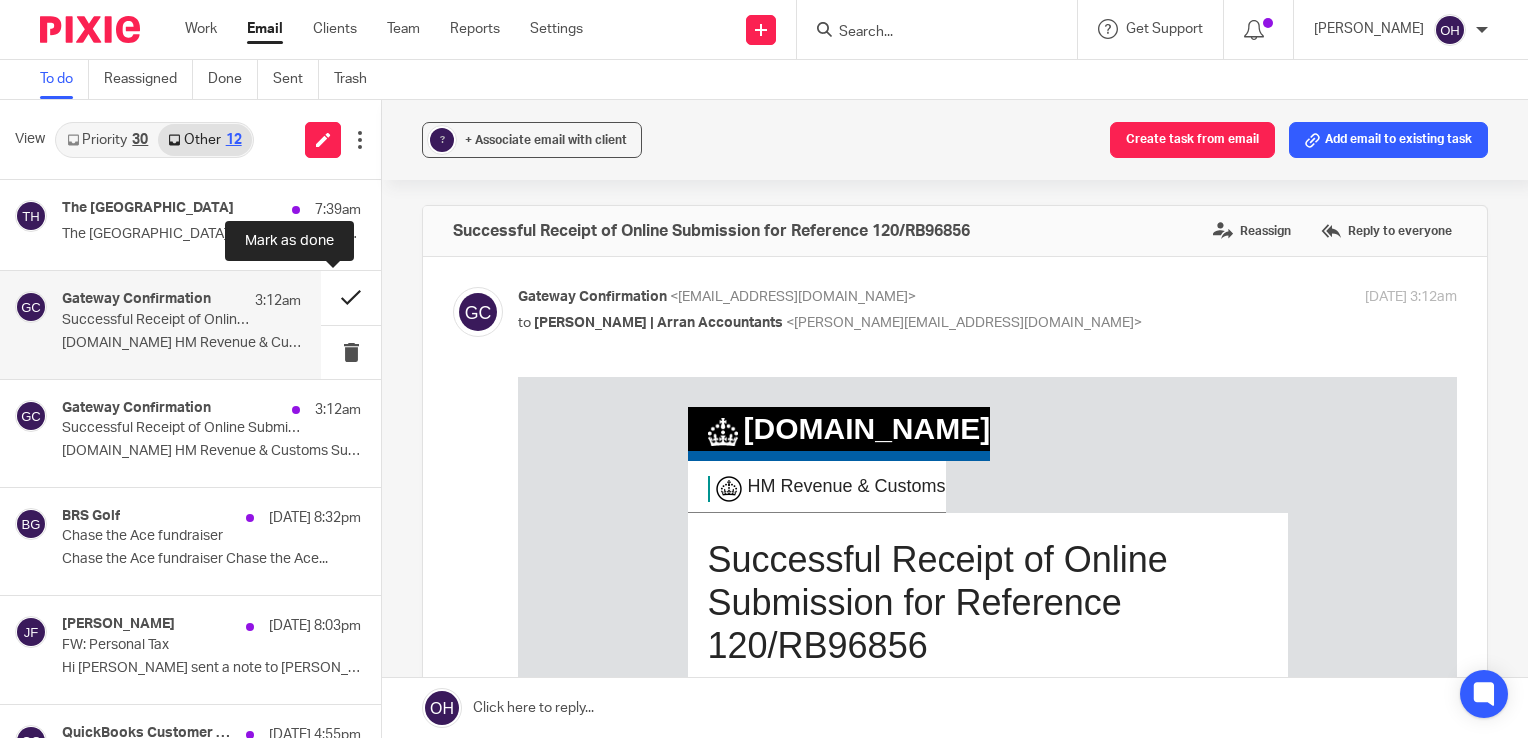 click at bounding box center [351, 297] 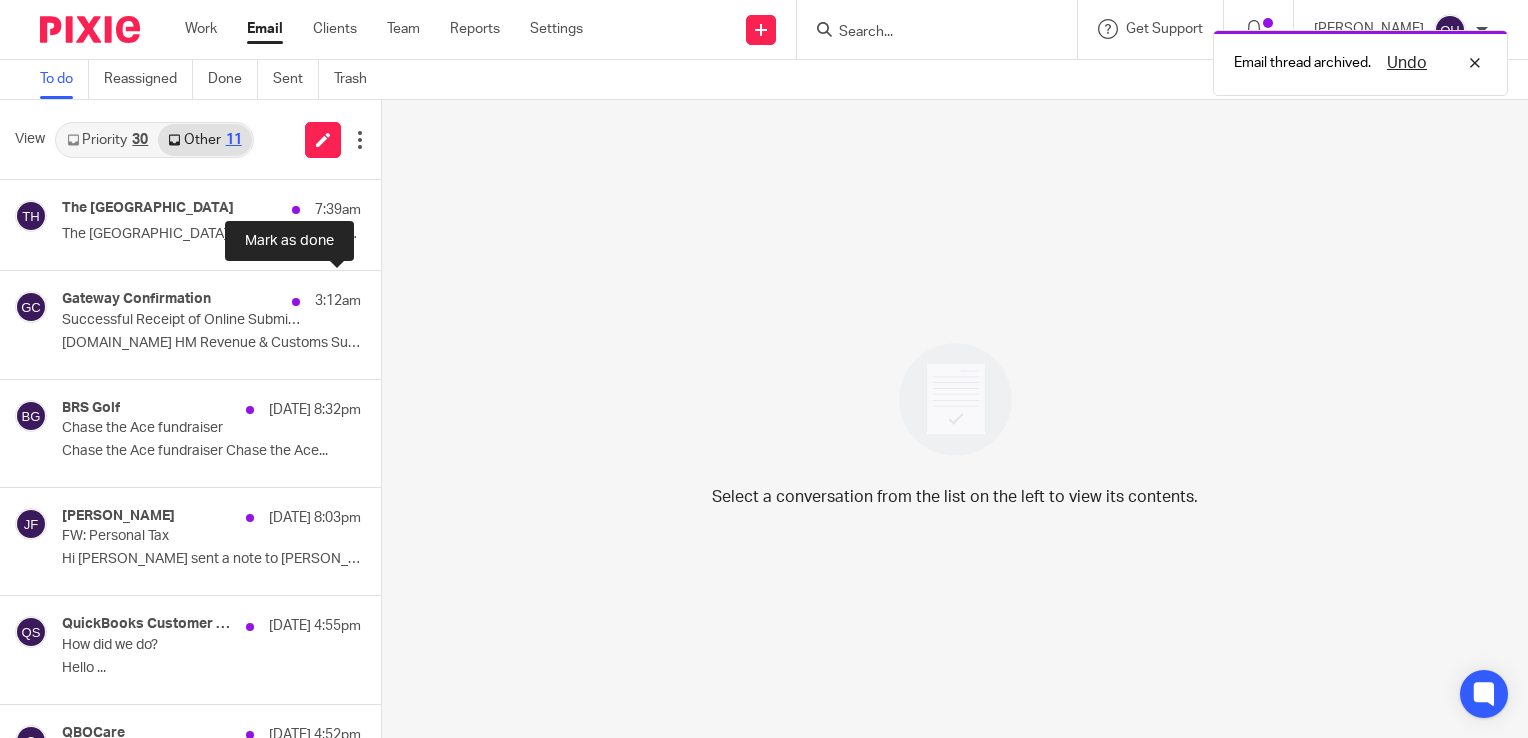 click at bounding box center [389, 297] 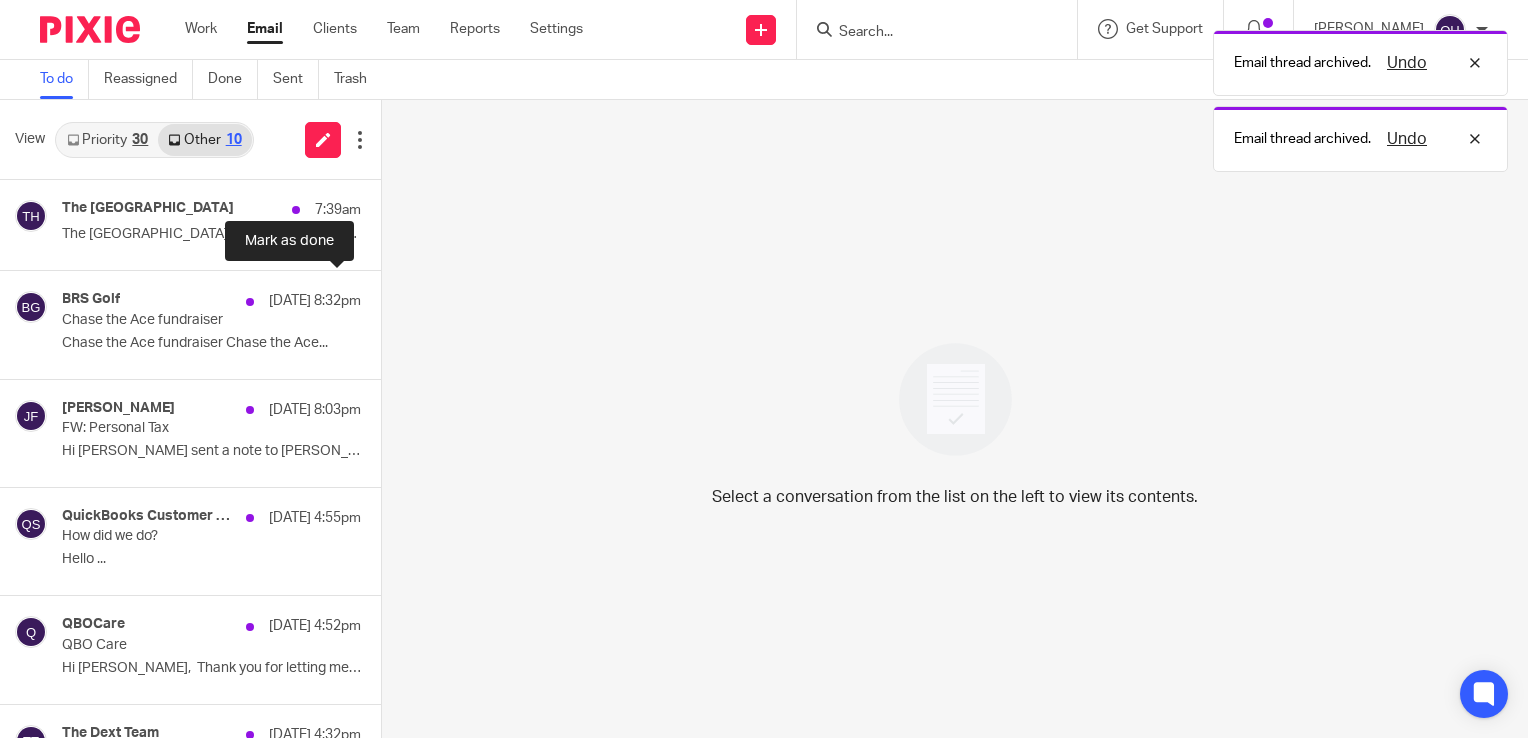 click at bounding box center (389, 297) 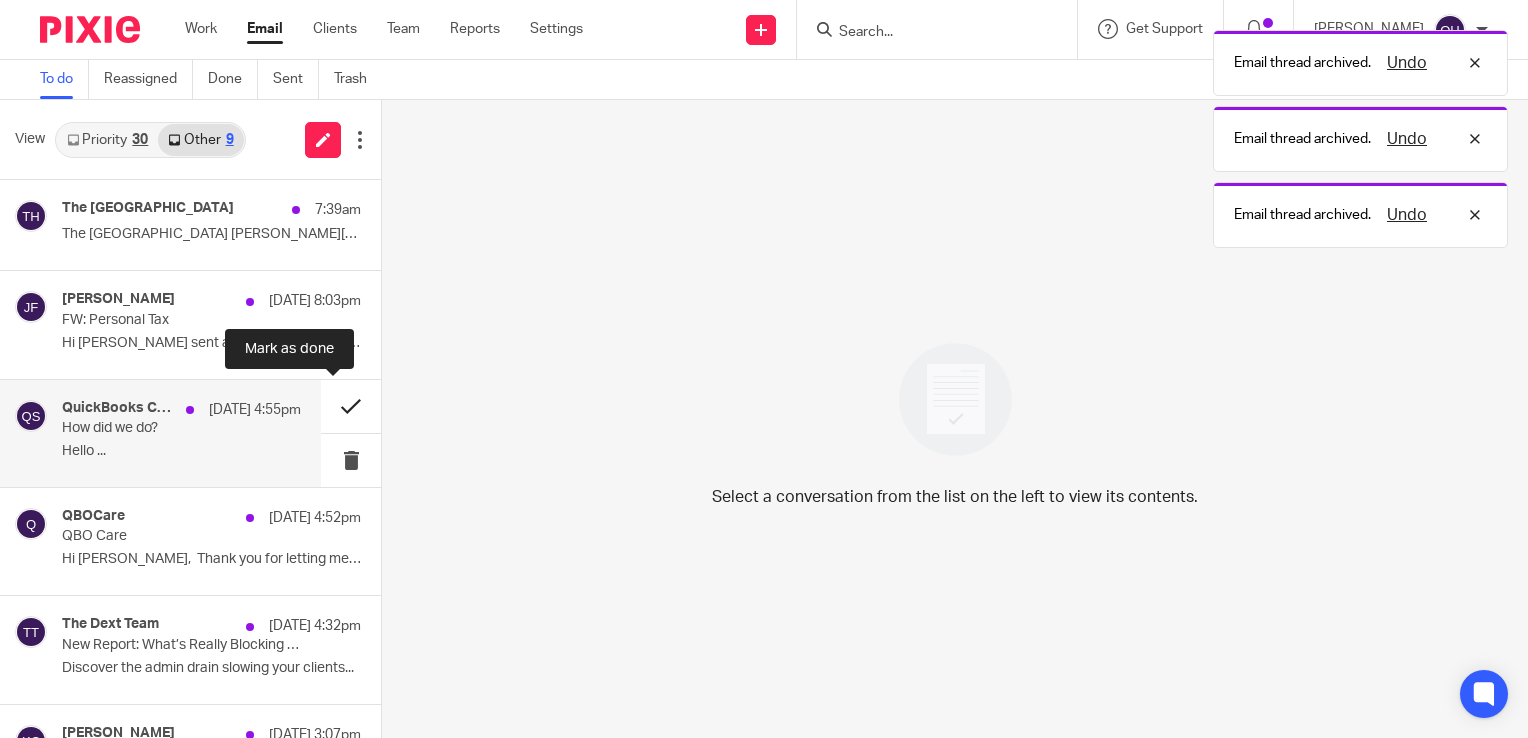 click at bounding box center (351, 406) 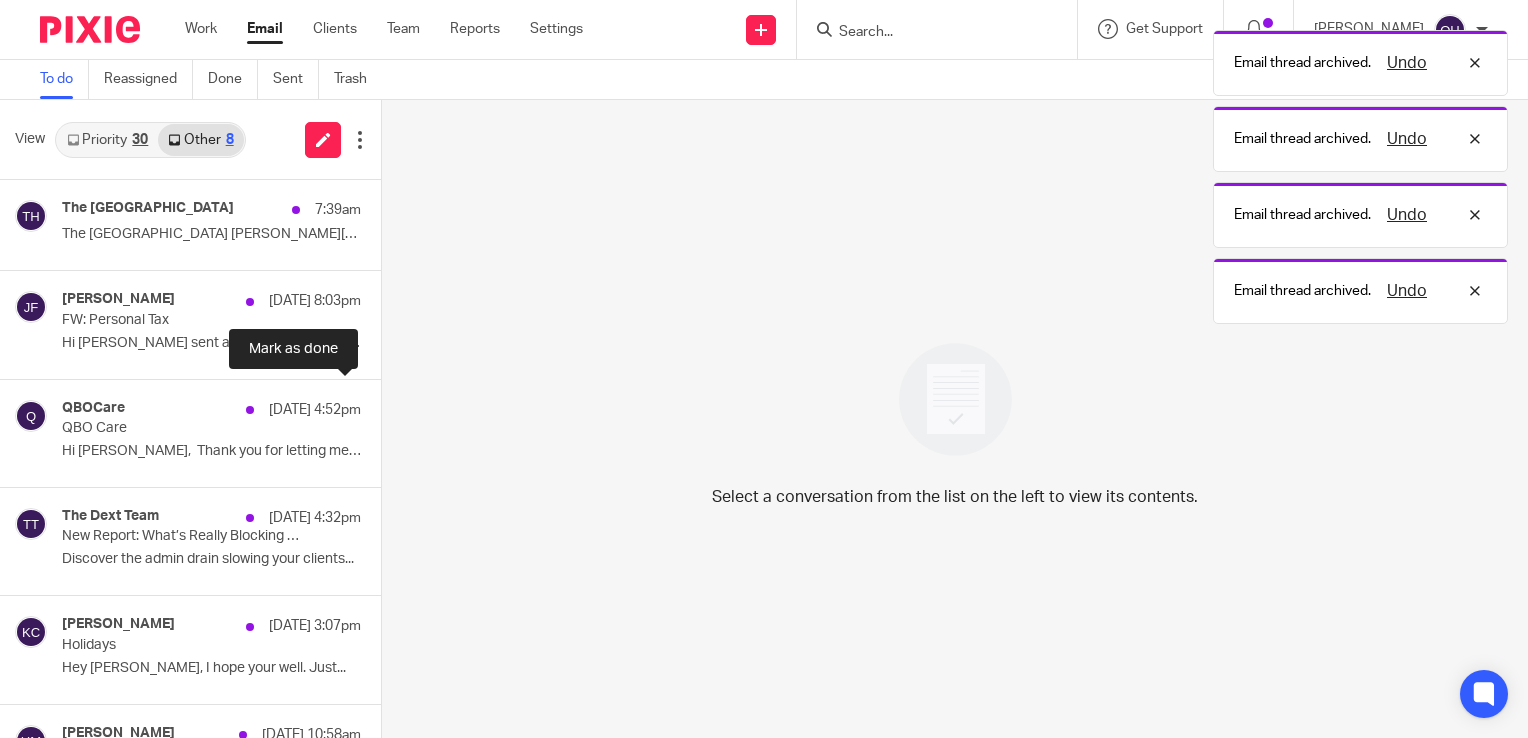 click at bounding box center [389, 406] 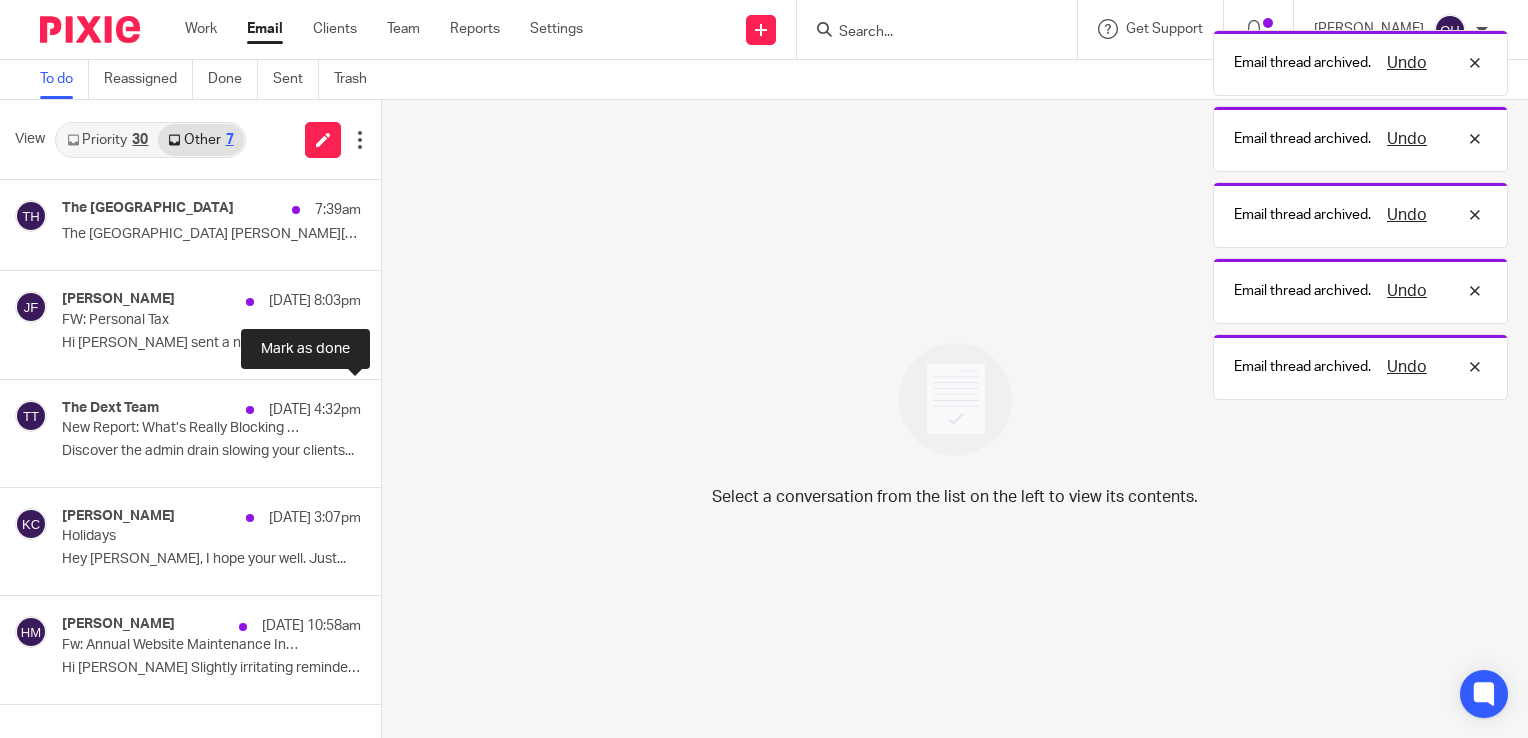 click at bounding box center (389, 406) 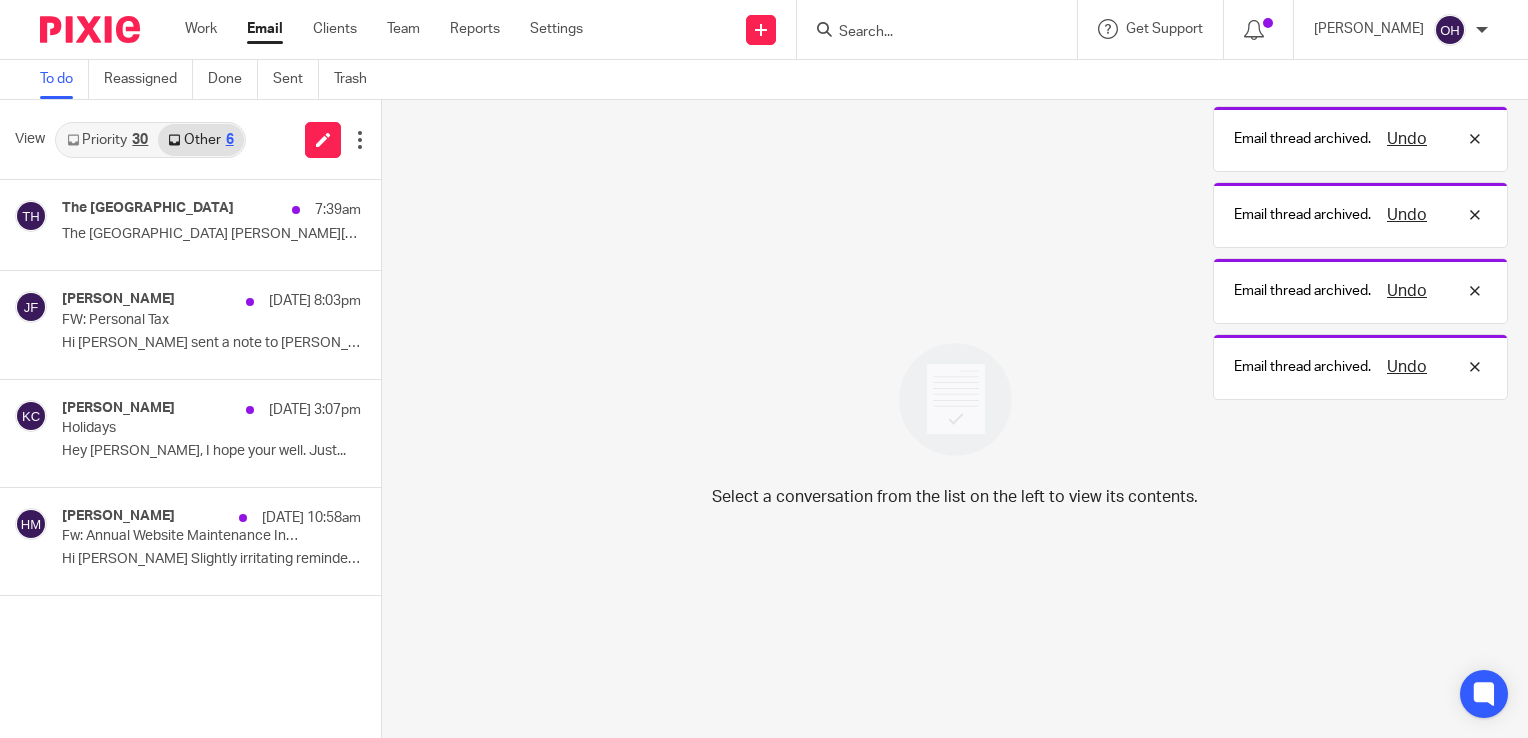 click on "30" at bounding box center (140, 140) 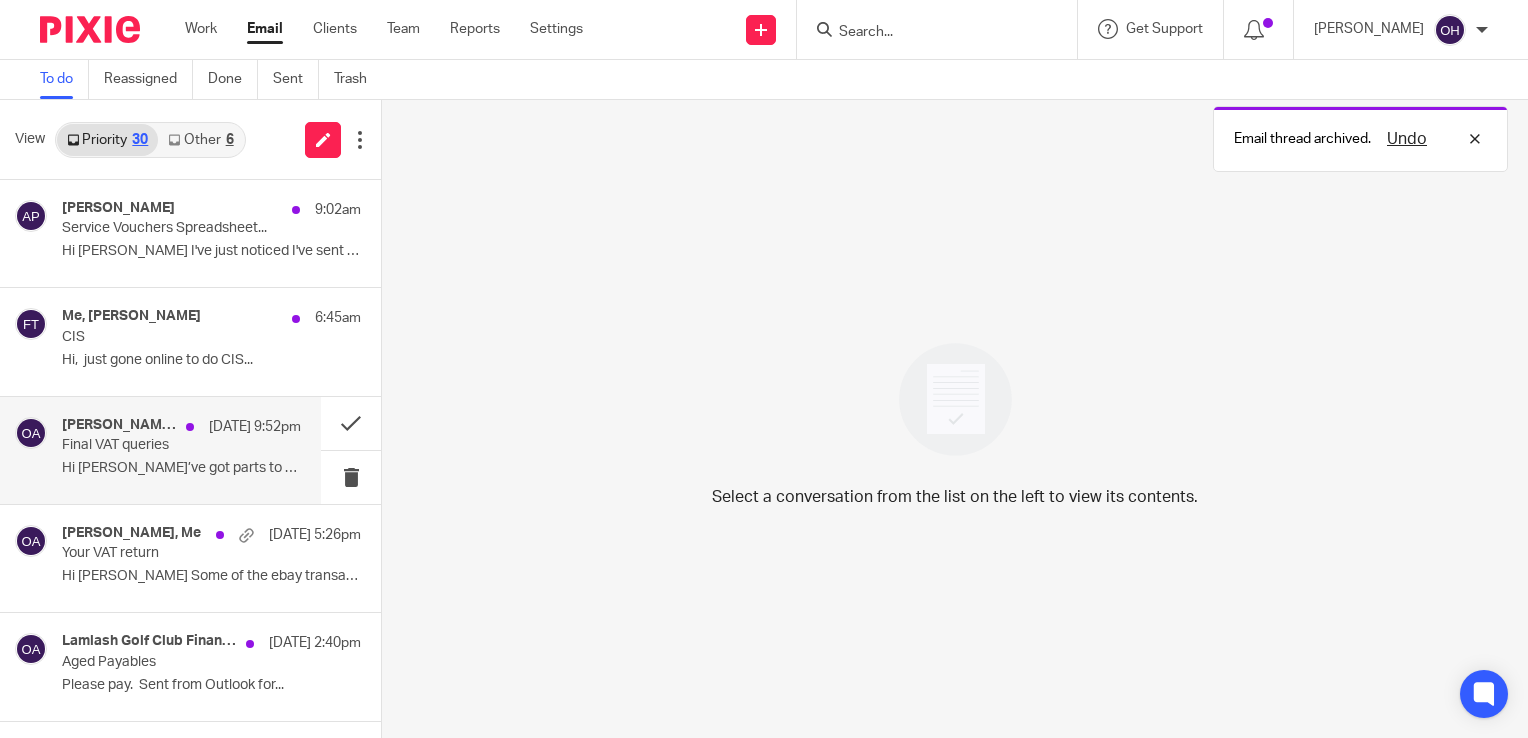 click on "Final VAT queries" at bounding box center [157, 445] 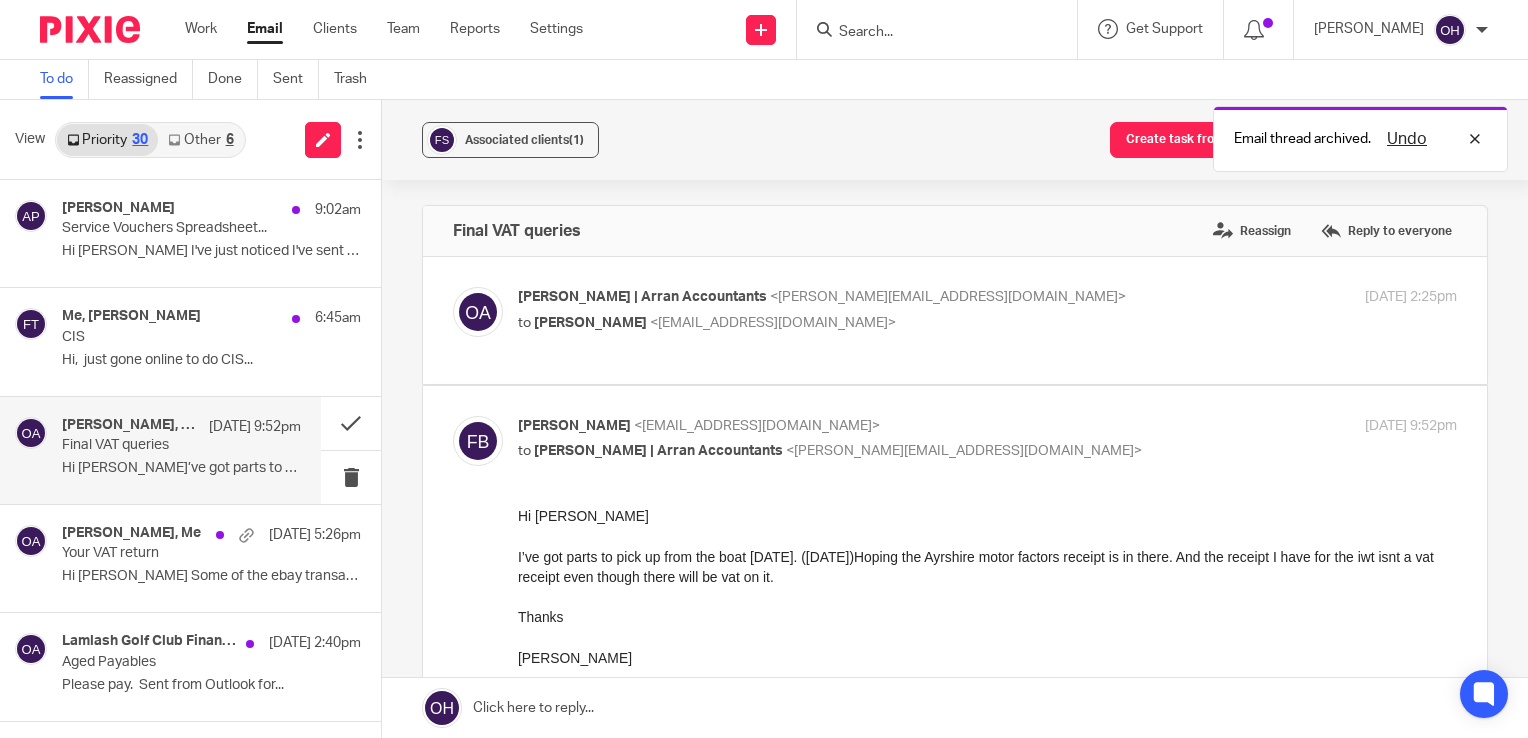 scroll, scrollTop: 0, scrollLeft: 0, axis: both 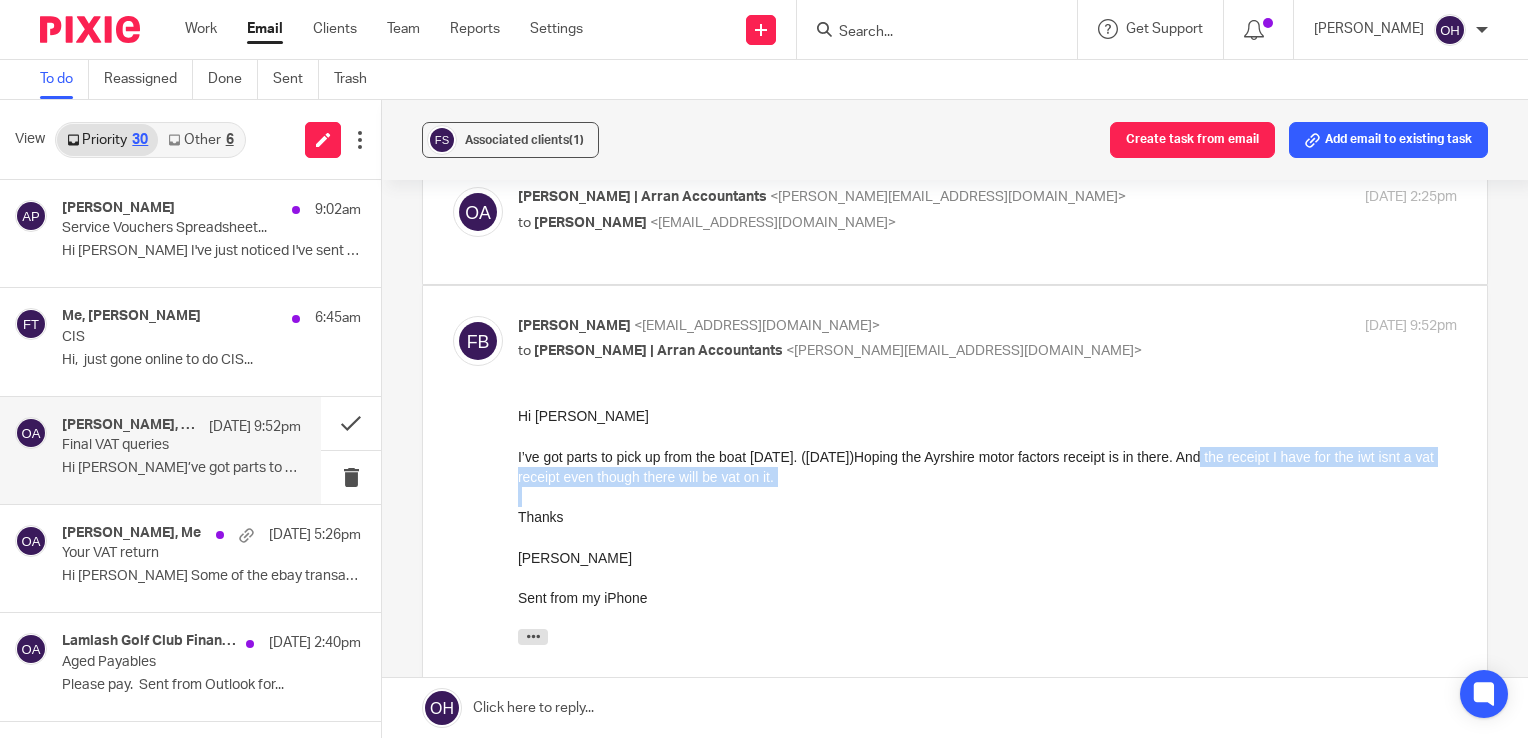 drag, startPoint x: 1209, startPoint y: 462, endPoint x: 862, endPoint y: 488, distance: 347.9727 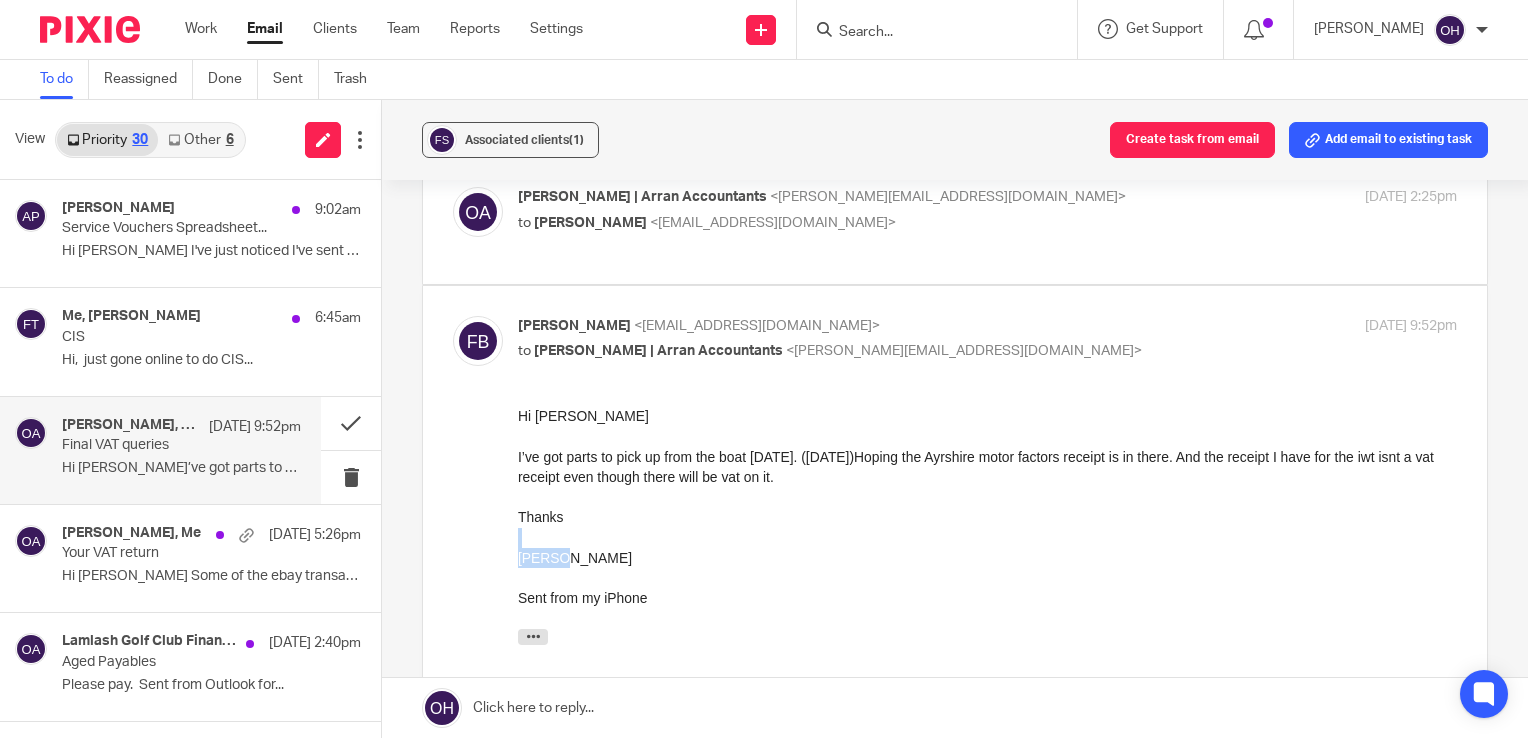 drag, startPoint x: 862, startPoint y: 488, endPoint x: 794, endPoint y: 546, distance: 89.37561 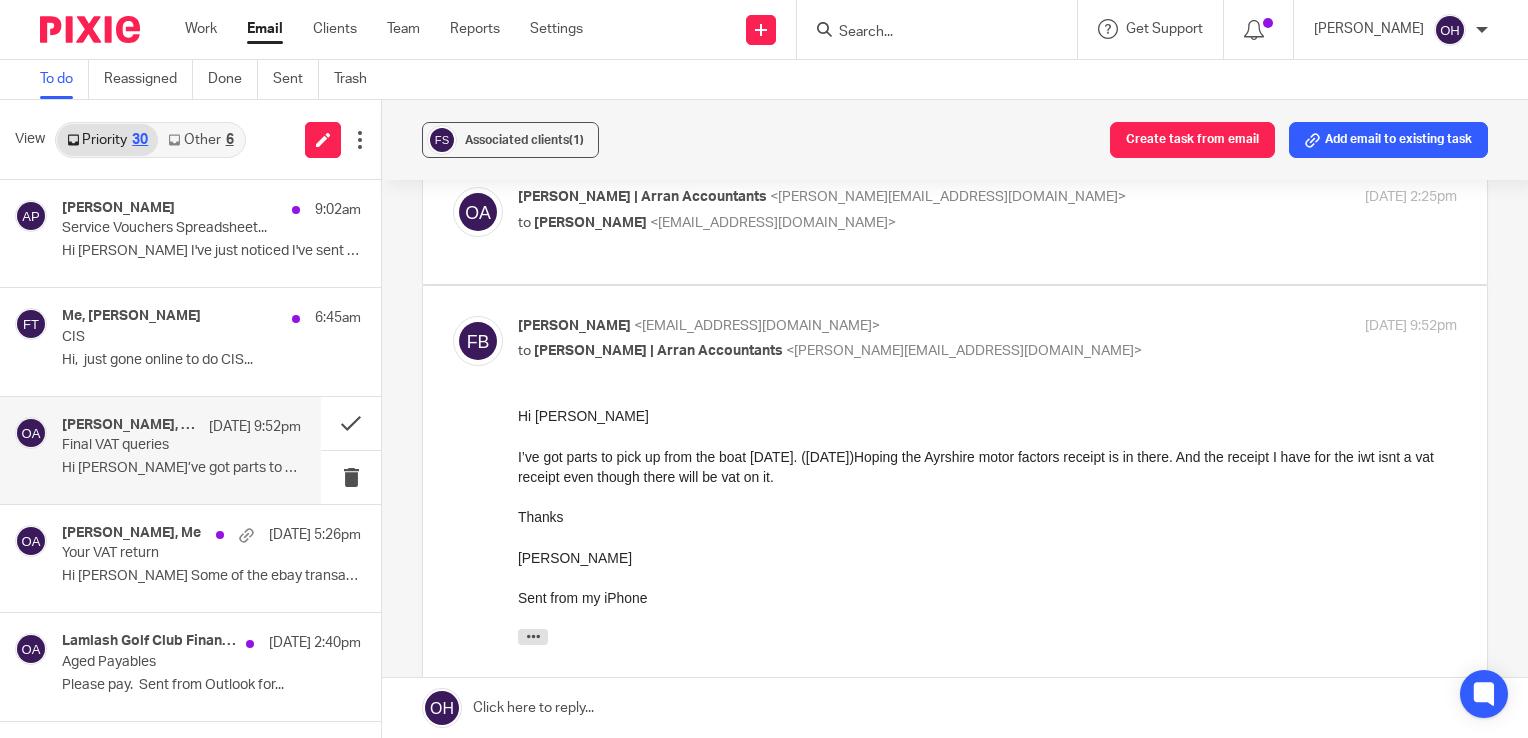 click on "Sent from my iPhone   On 14 Jul 2025, at 14:25, Olivia | Arran Accountants <olivia@arranaccountants.co.uk> wrote: ﻿  Hi Frazer,   Just wondering if you are able to upload the final receipts to Xero. Once these have been received, we can run the VAT return.    23/06/2025 – IWT Spares - £24.00 25/06/2025 – Ayrshire Motor - £135.00   Please let me know if you are struggling to find these and we can make a judgement on the VAT.   Thanks   Olivia | Arran Accountants" at bounding box center [987, 759] 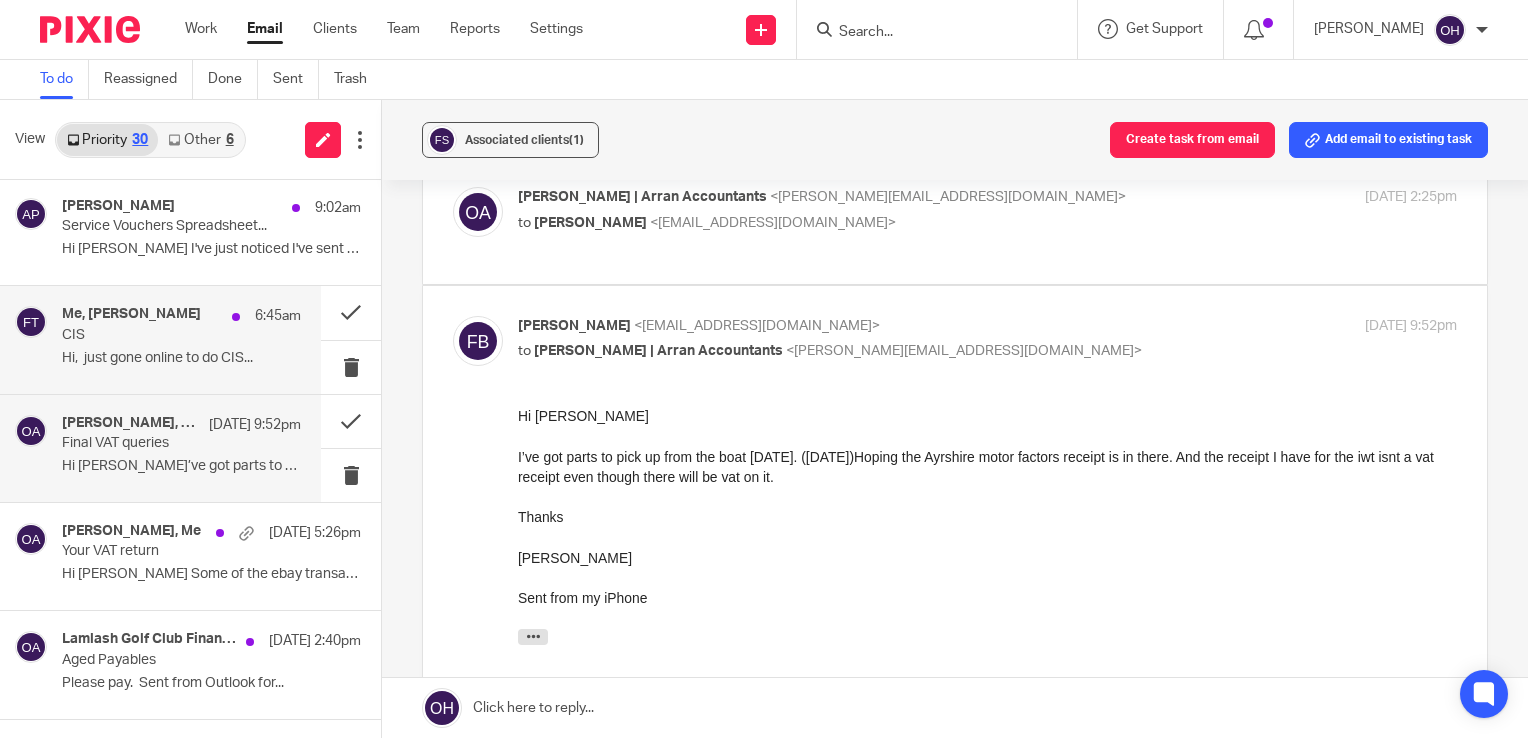 scroll, scrollTop: 0, scrollLeft: 0, axis: both 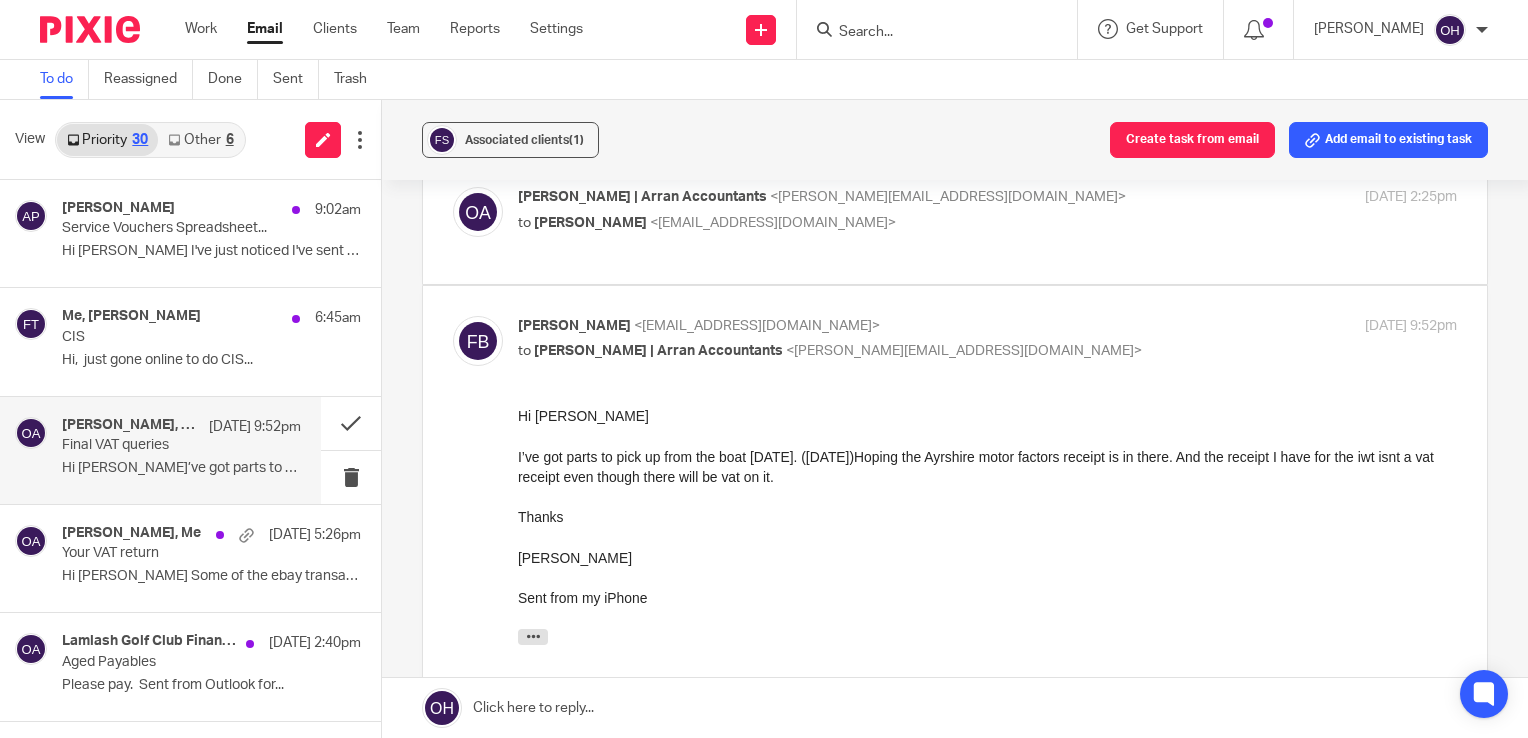 click on "6" at bounding box center (230, 140) 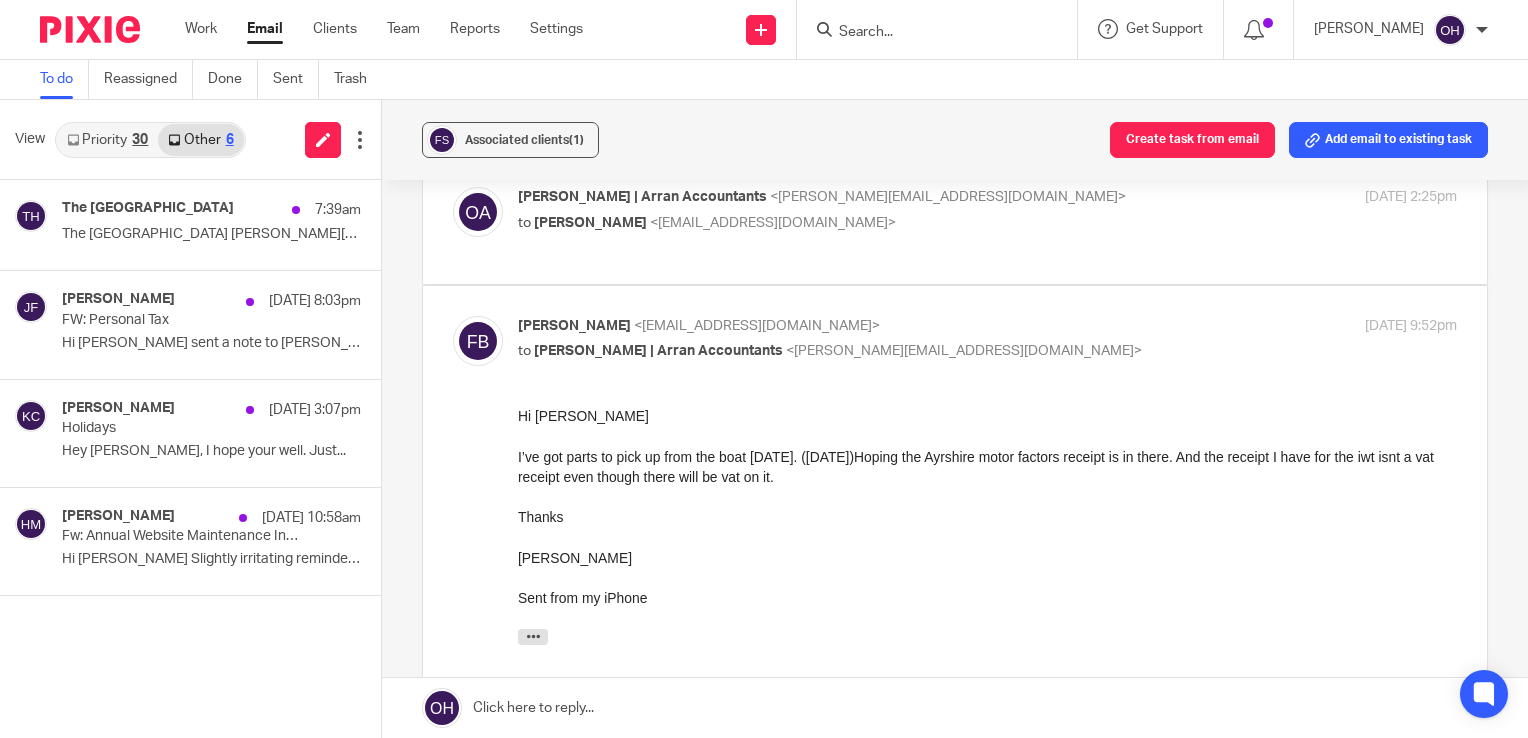 click on "Priority
30" at bounding box center (107, 140) 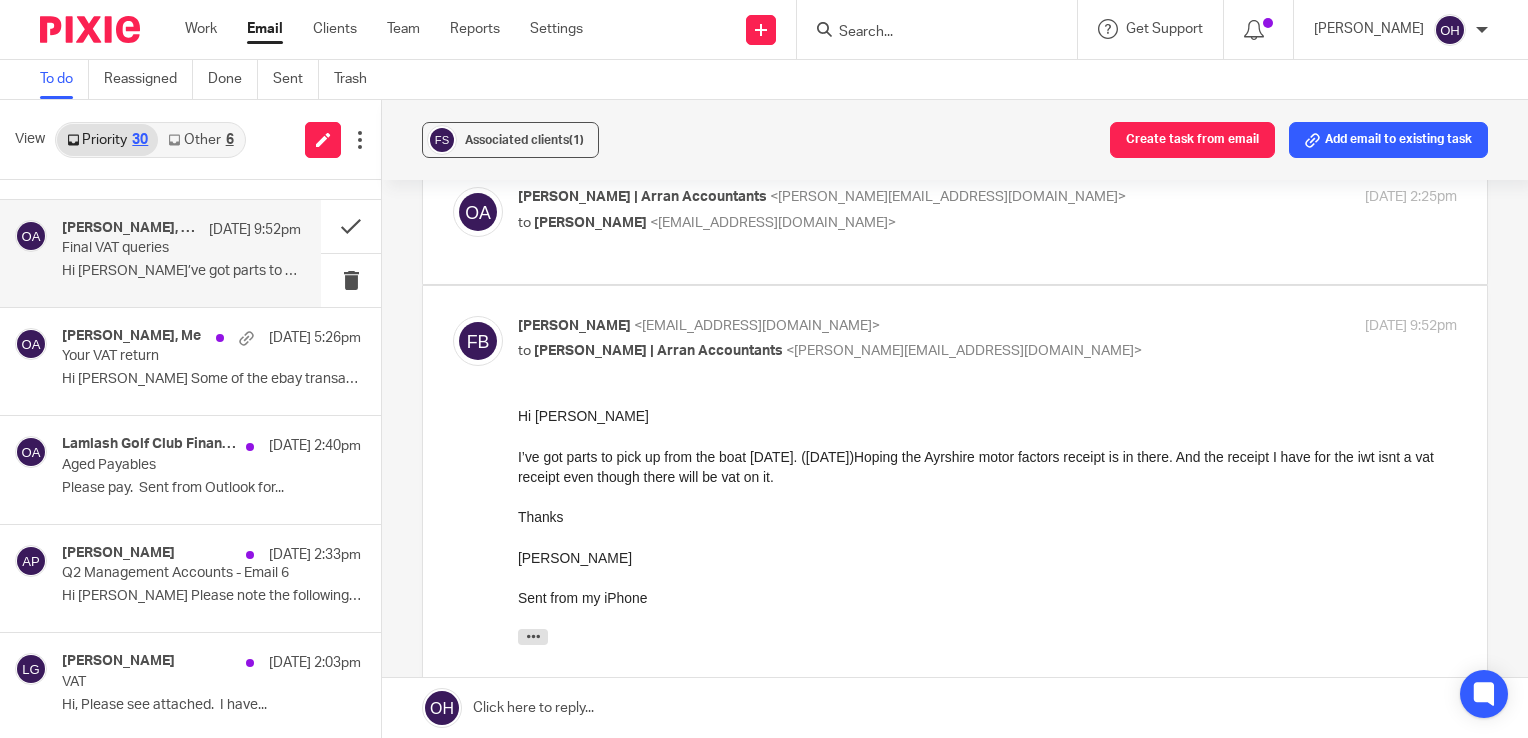 scroll, scrollTop: 0, scrollLeft: 0, axis: both 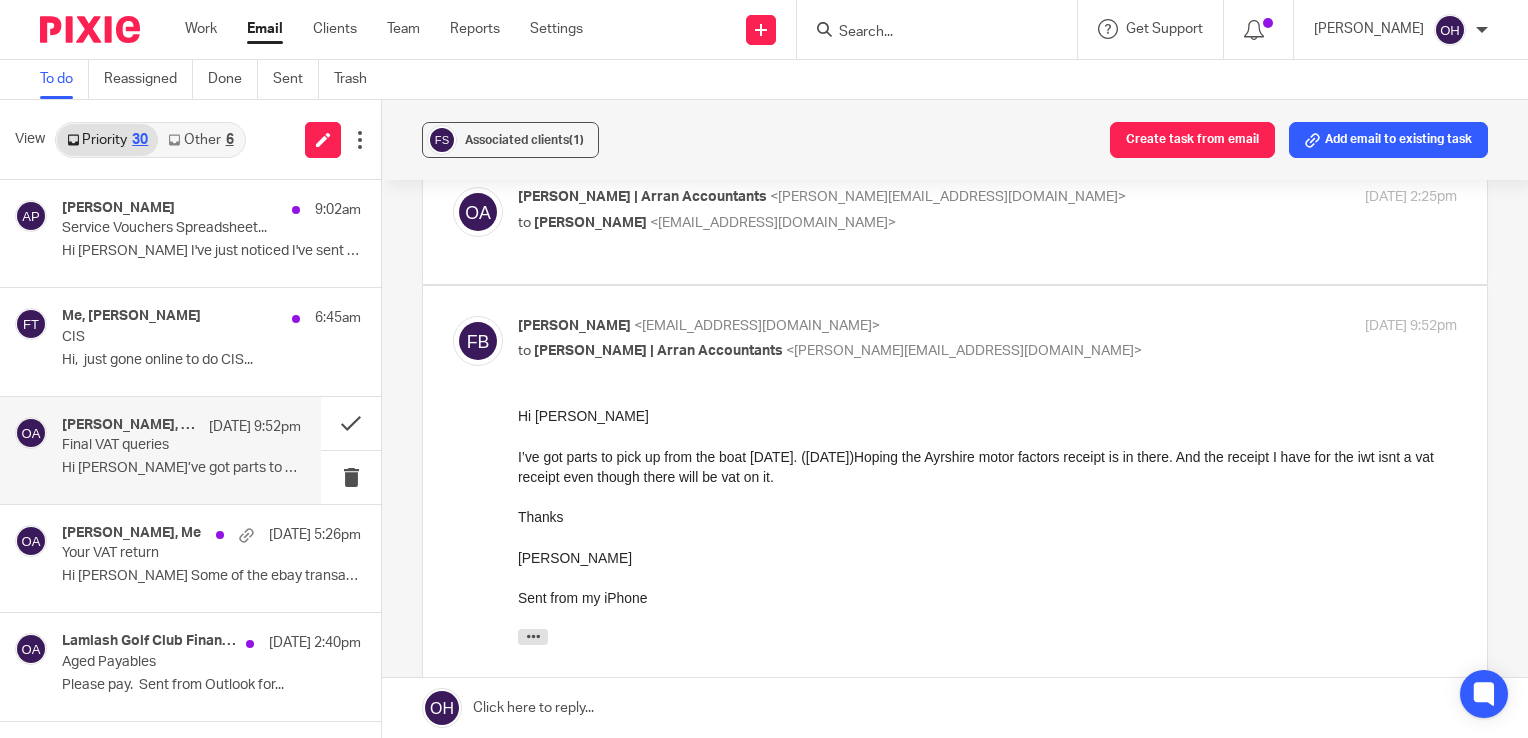 click at bounding box center (927, 33) 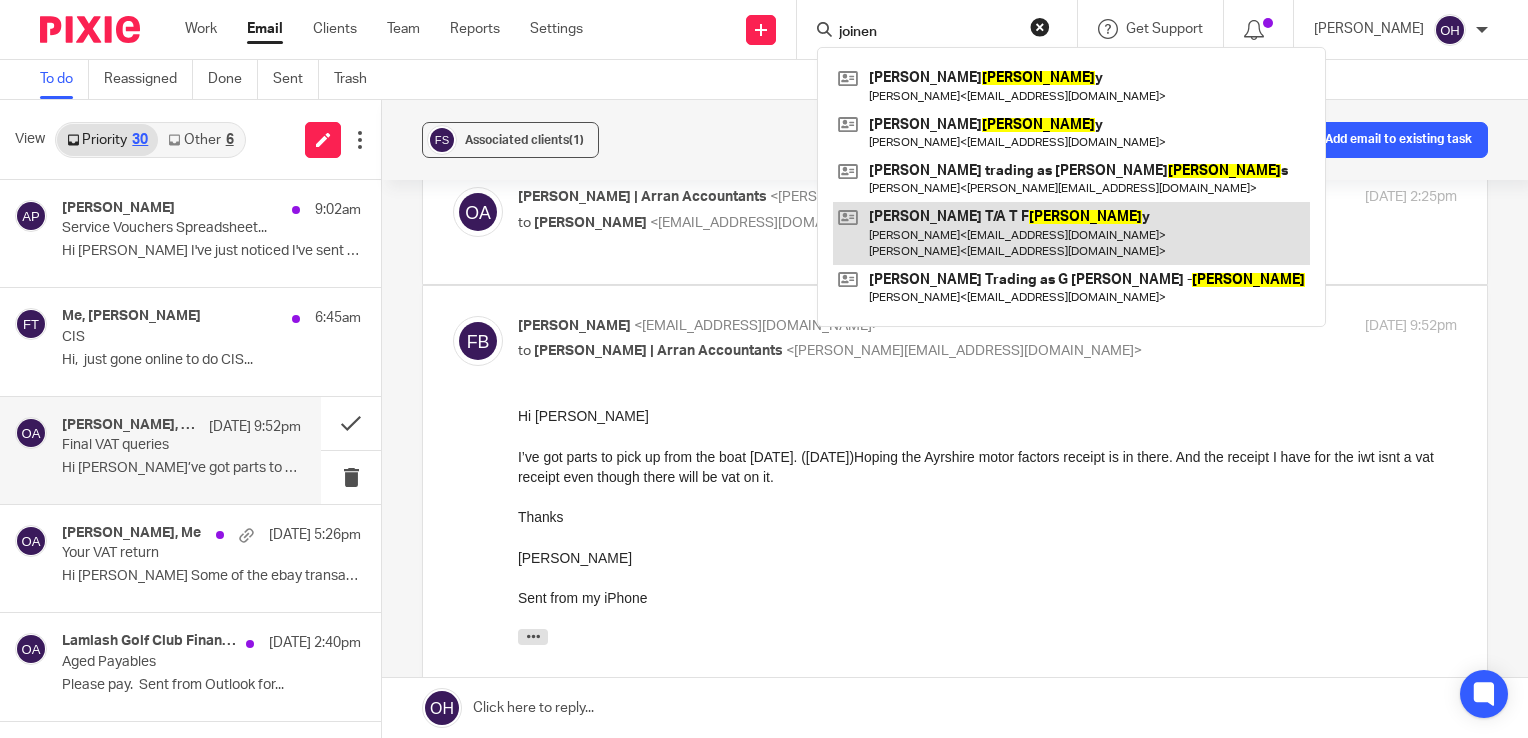 type on "joinen" 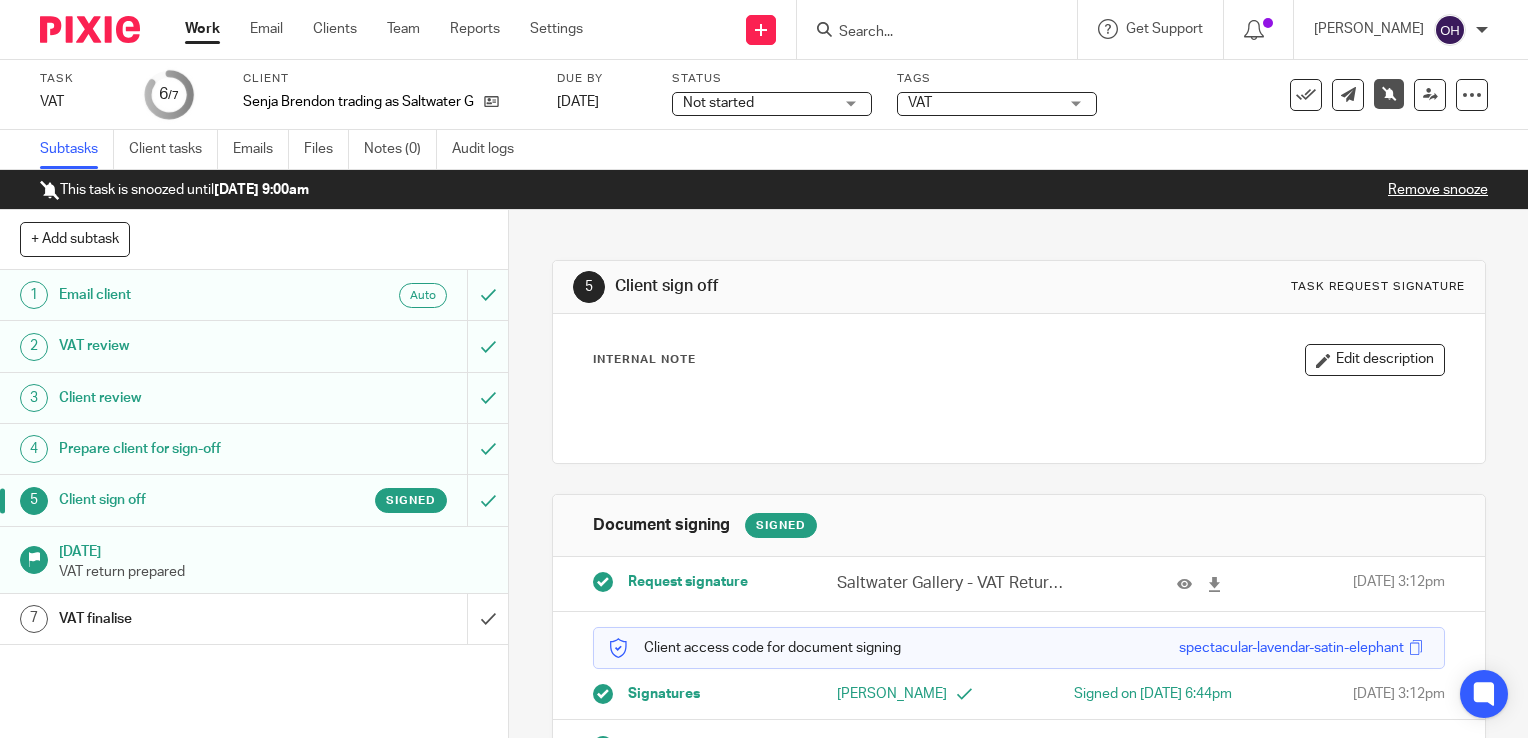 scroll, scrollTop: 0, scrollLeft: 0, axis: both 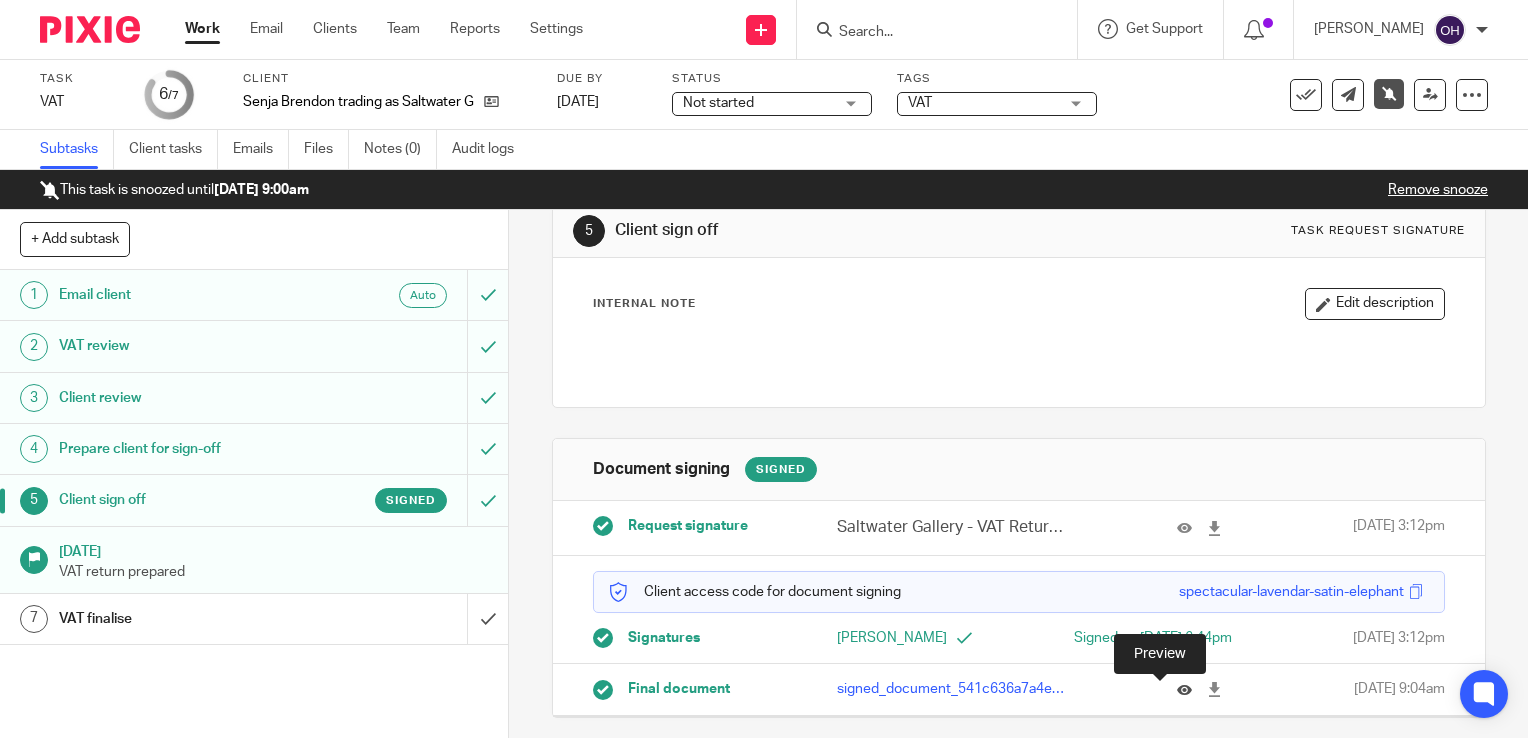 click at bounding box center [1184, 689] 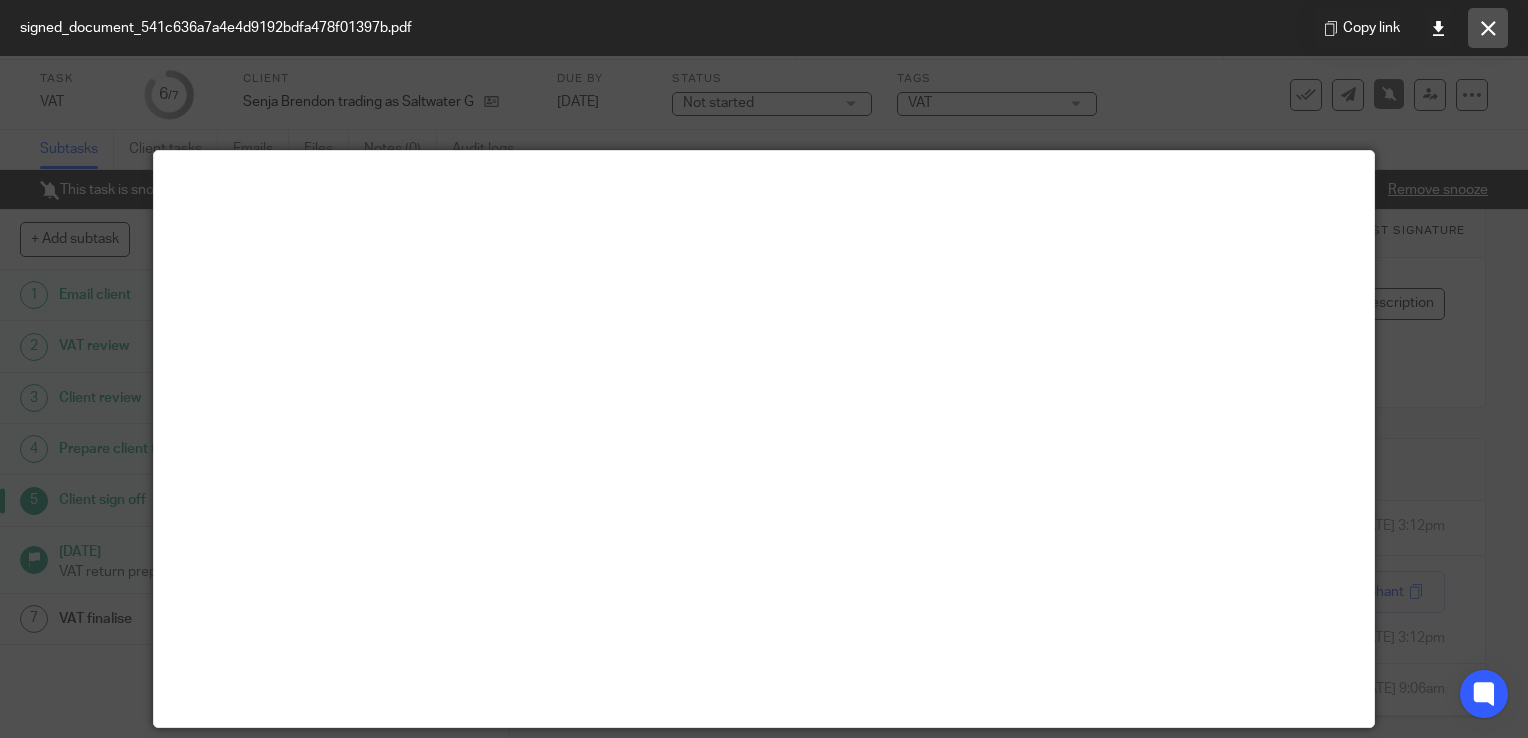 click at bounding box center [1488, 28] 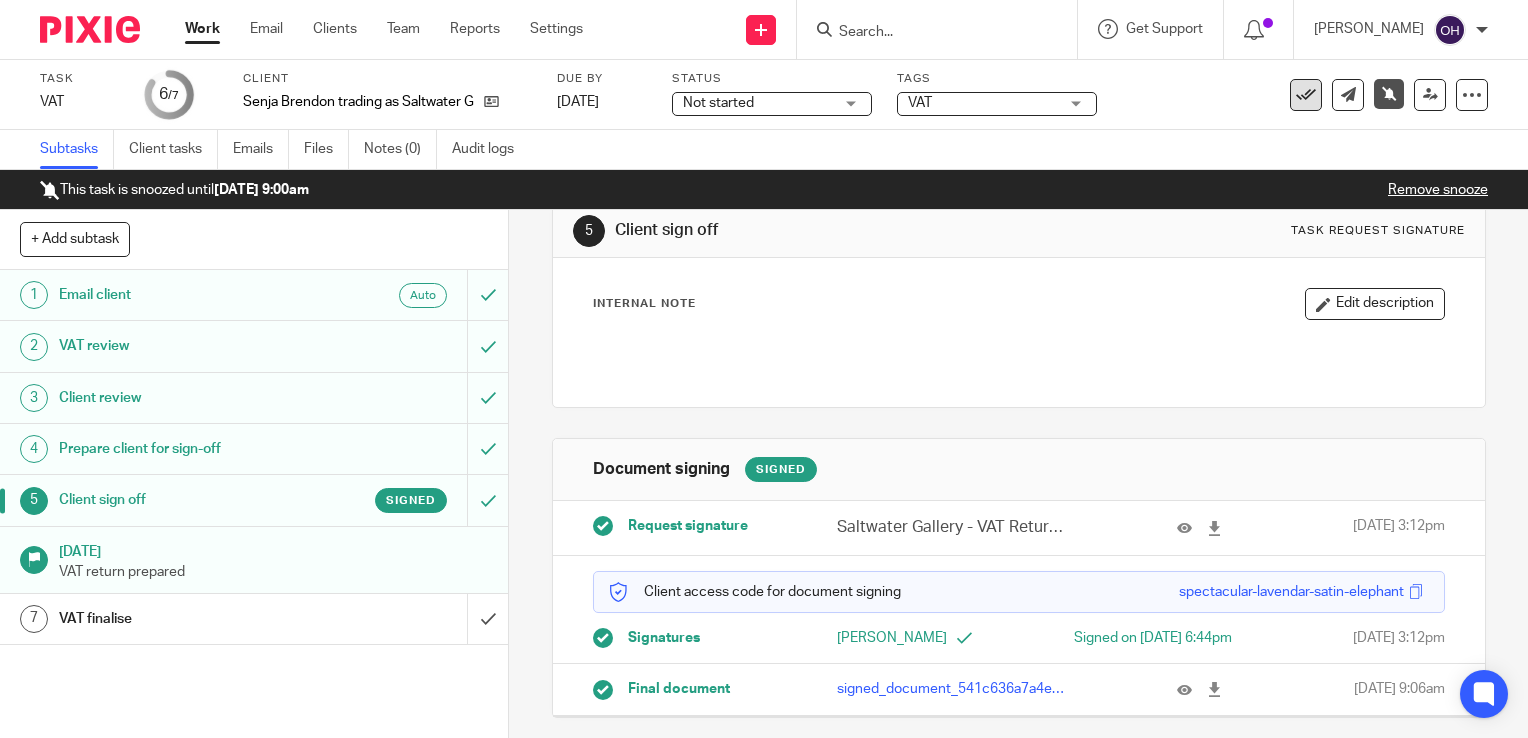 click at bounding box center [1306, 95] 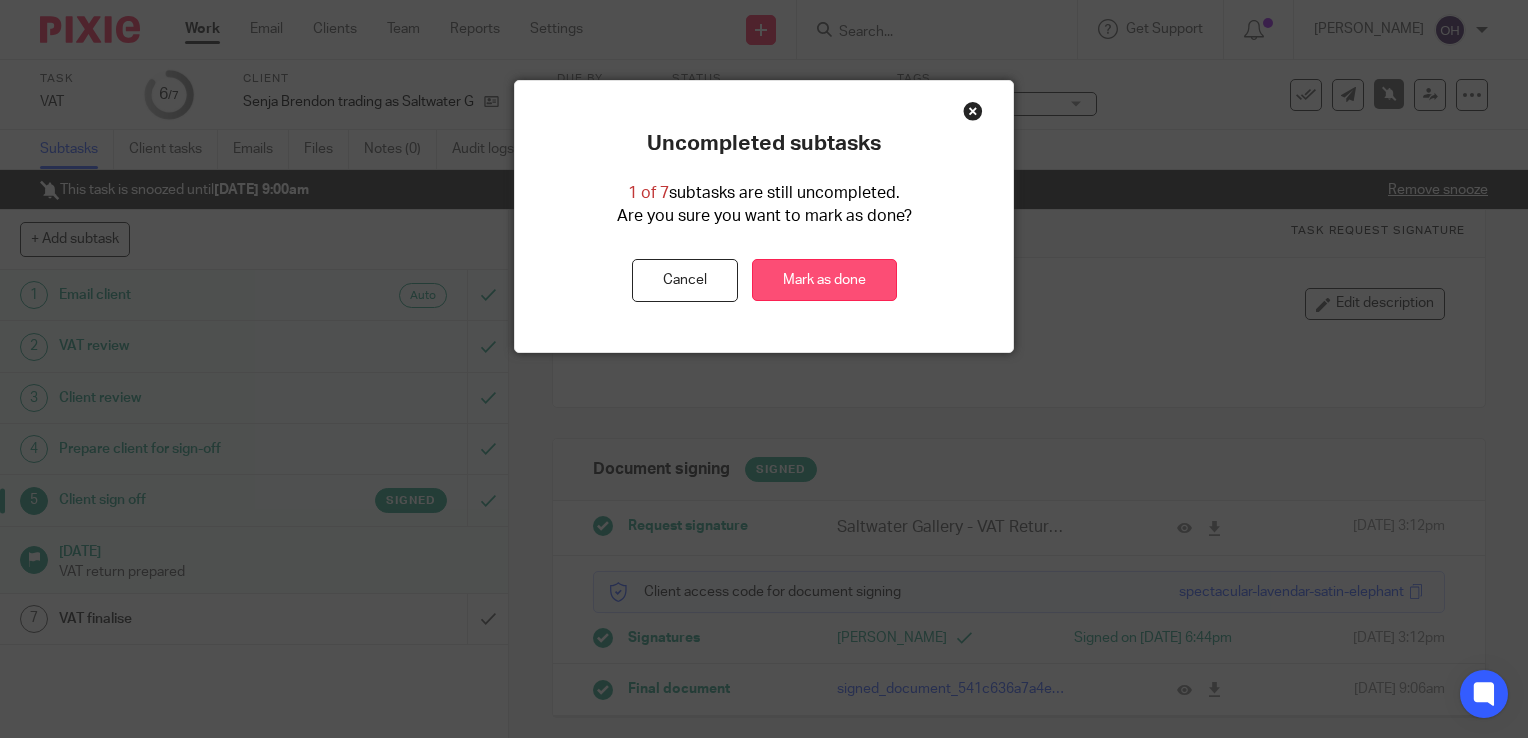 click on "Mark as done" at bounding box center [824, 280] 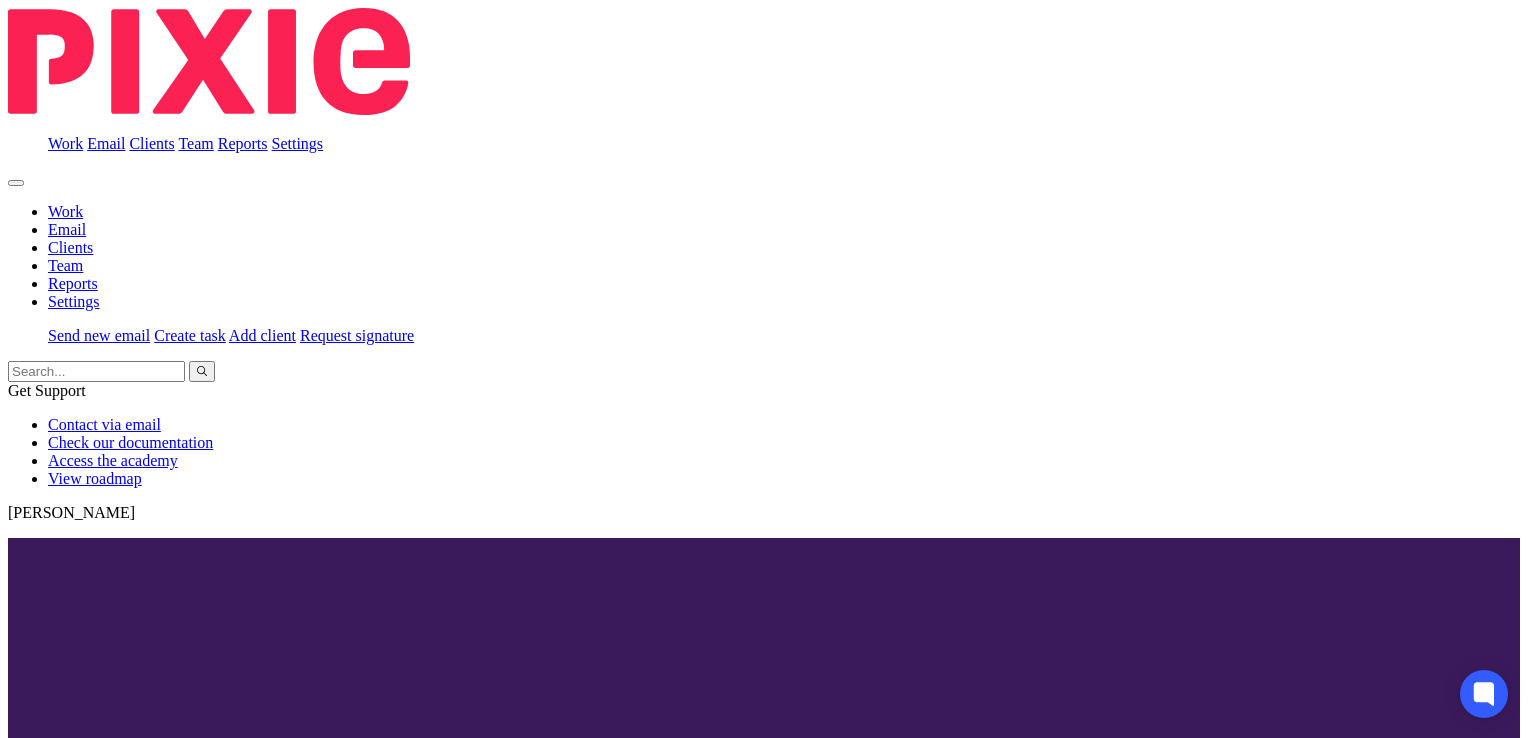 scroll, scrollTop: 0, scrollLeft: 0, axis: both 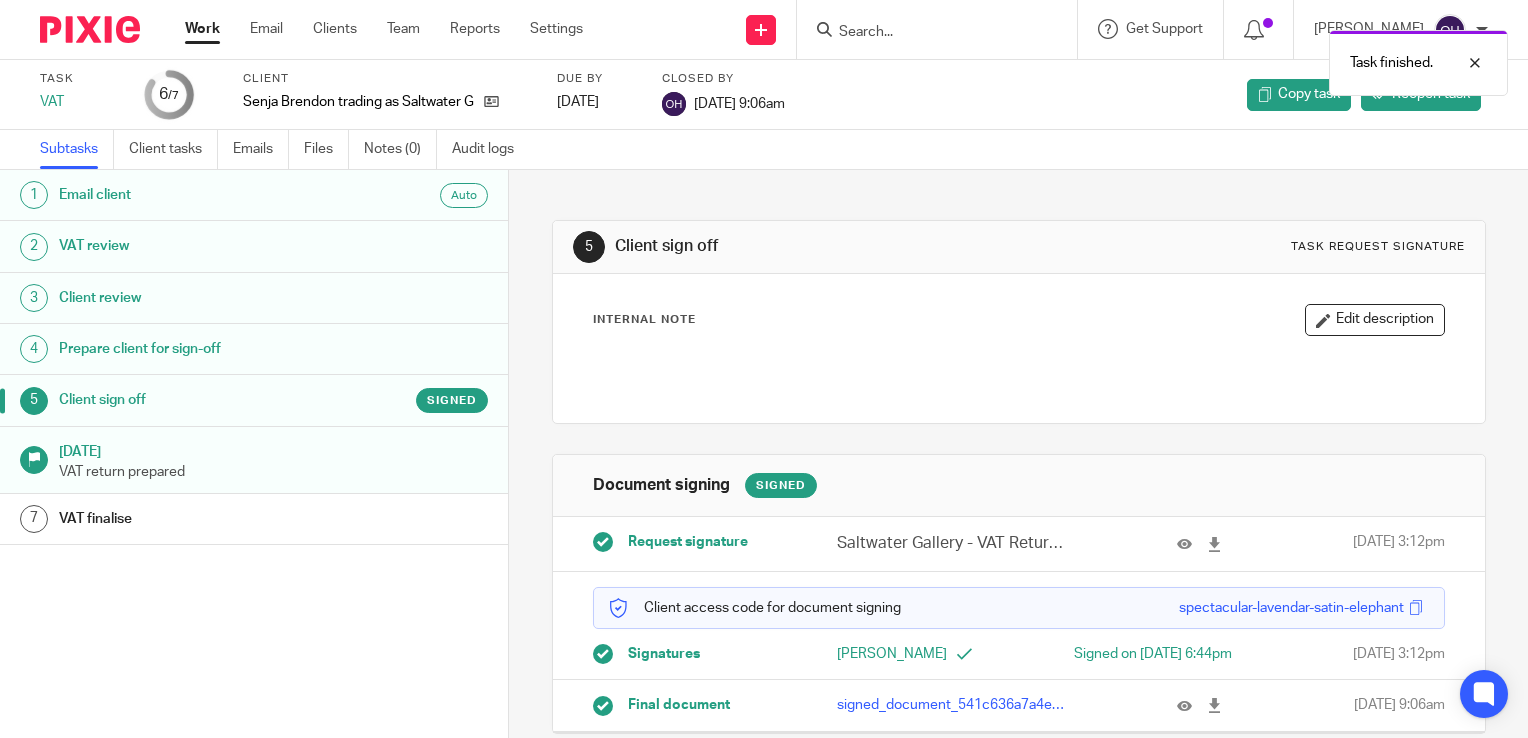 click on "Work" at bounding box center [202, 29] 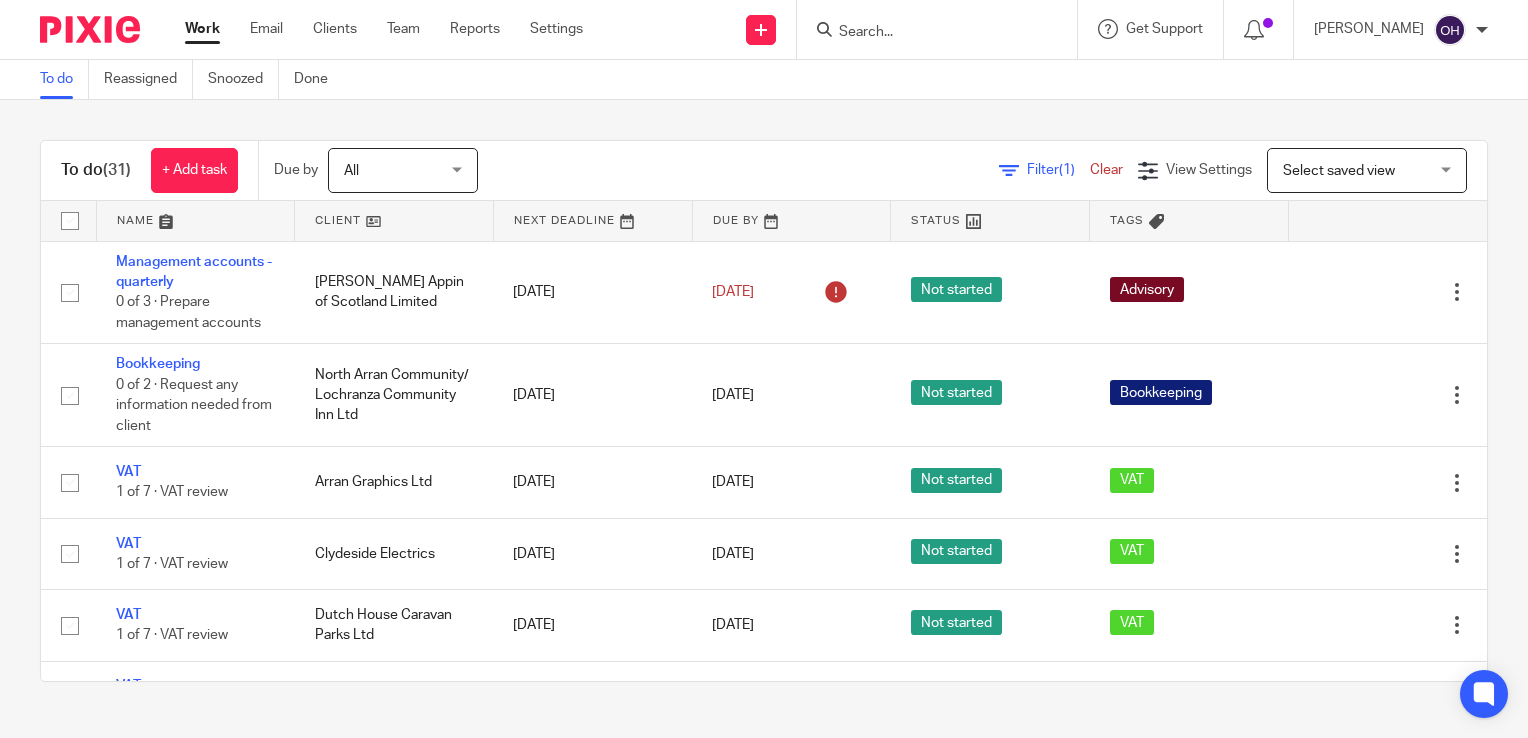 scroll, scrollTop: 0, scrollLeft: 0, axis: both 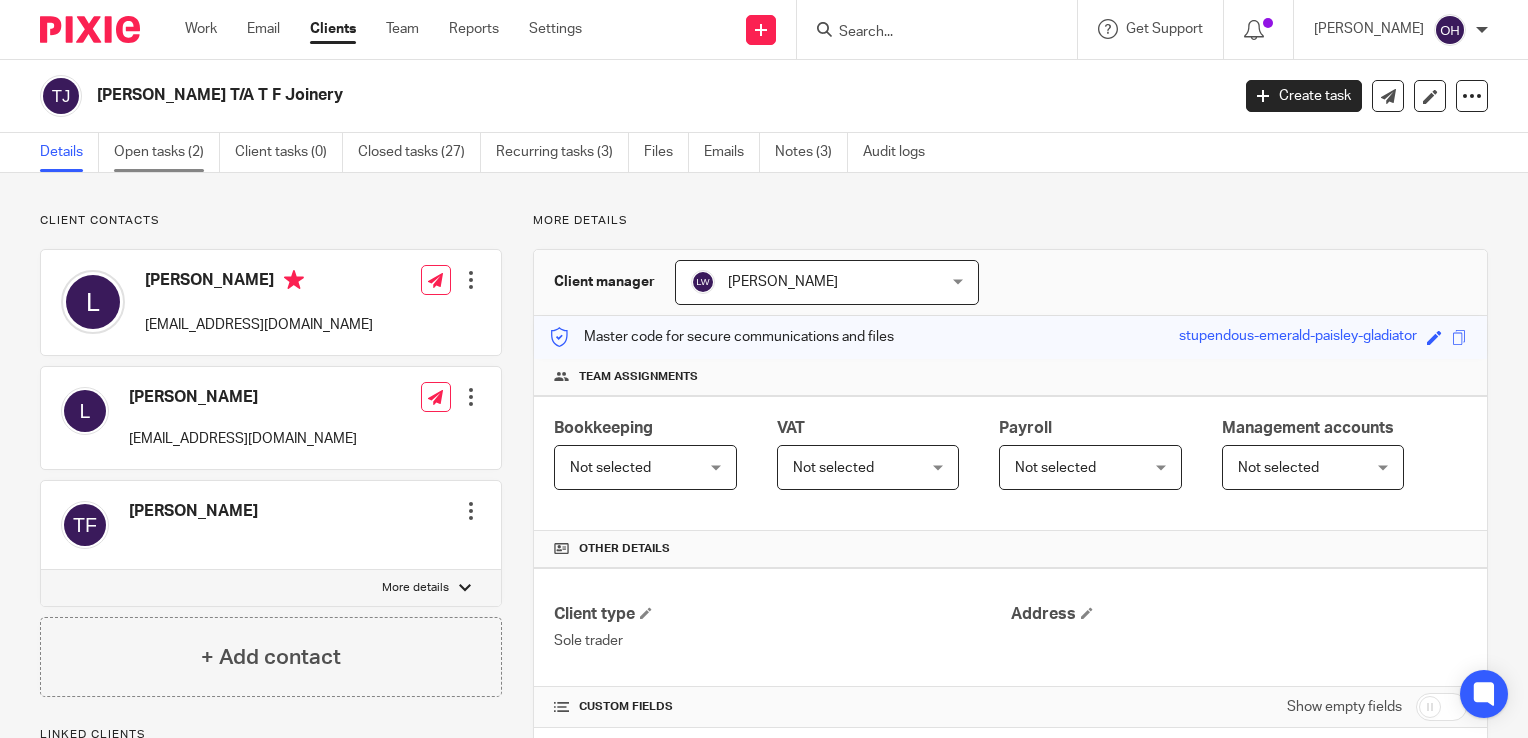 click on "Open tasks (2)" at bounding box center (167, 152) 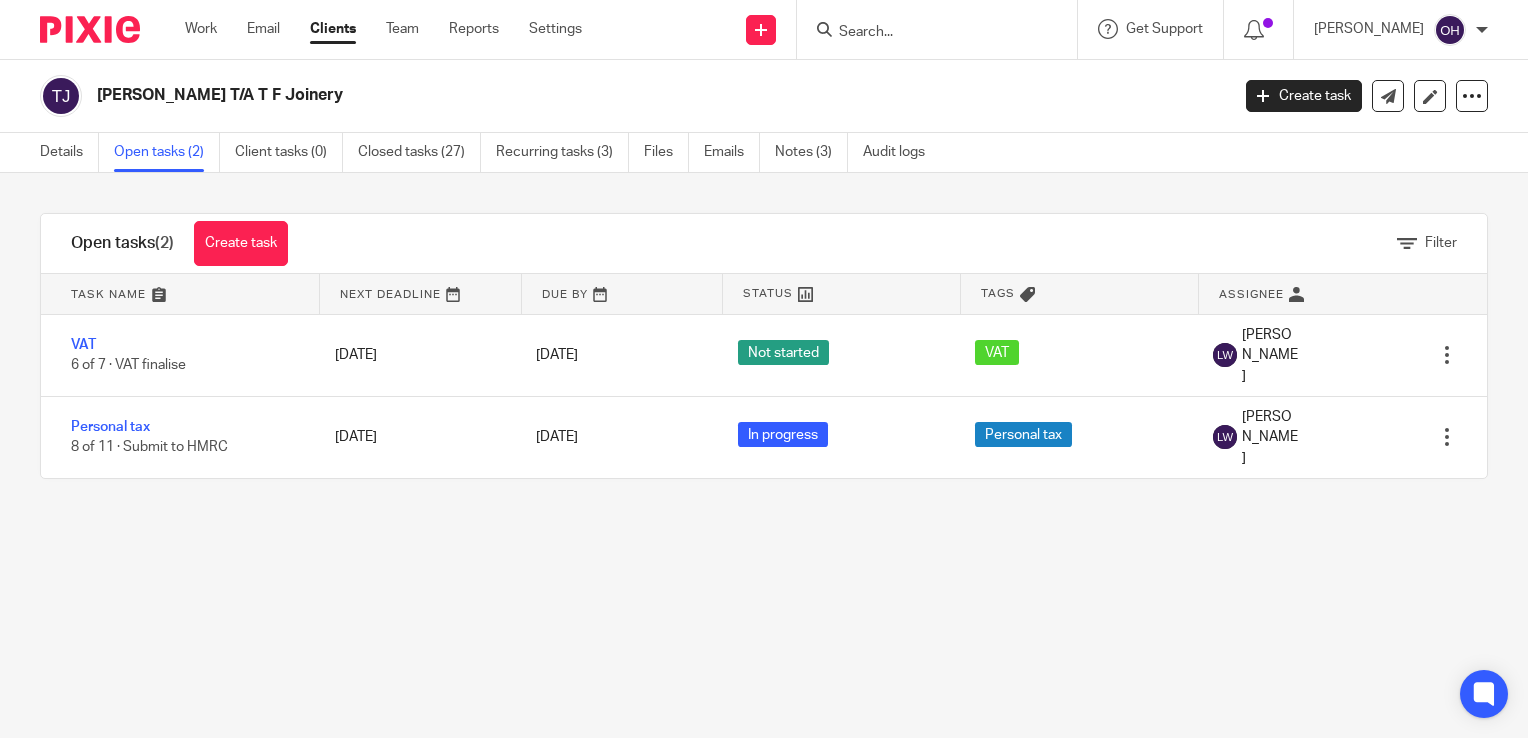 scroll, scrollTop: 0, scrollLeft: 0, axis: both 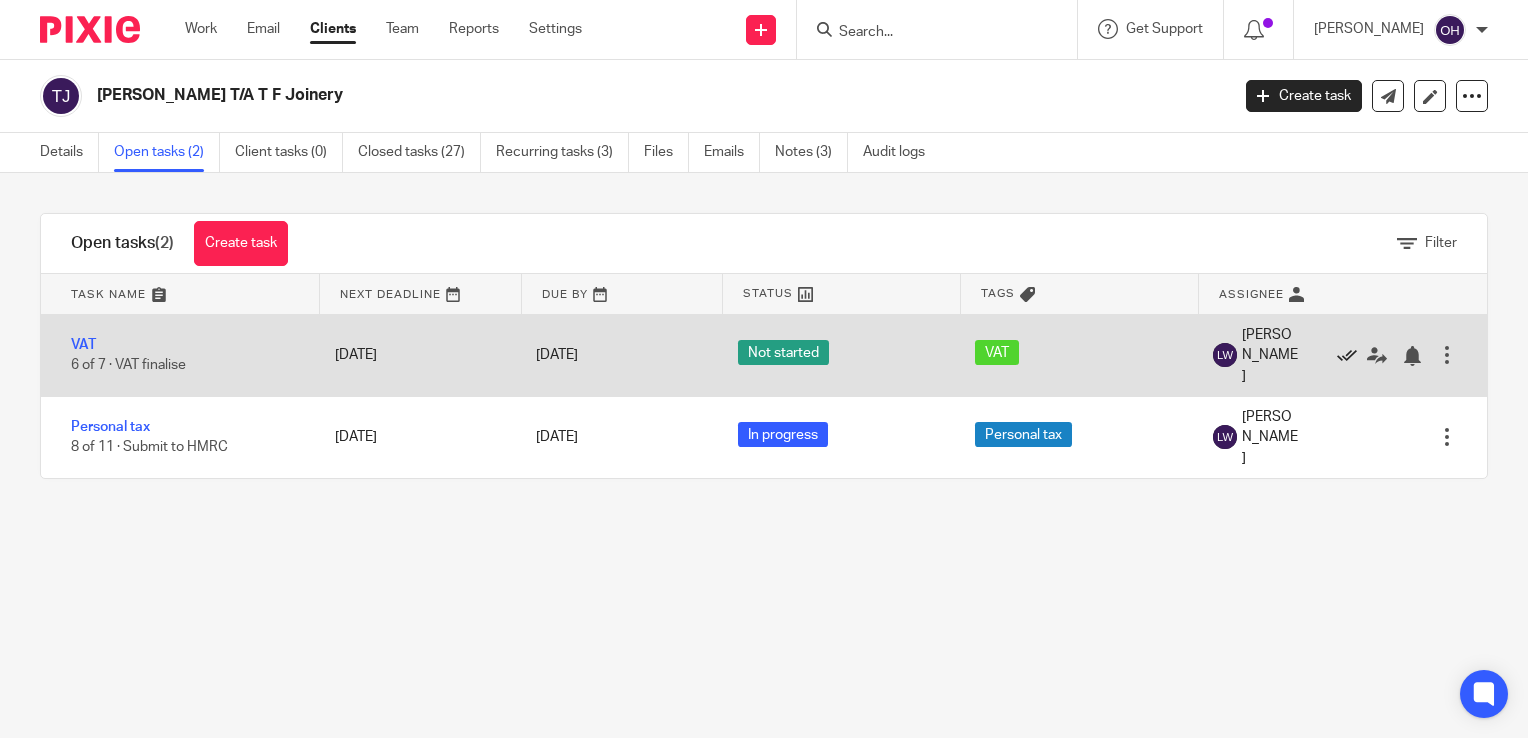 click at bounding box center [1347, 356] 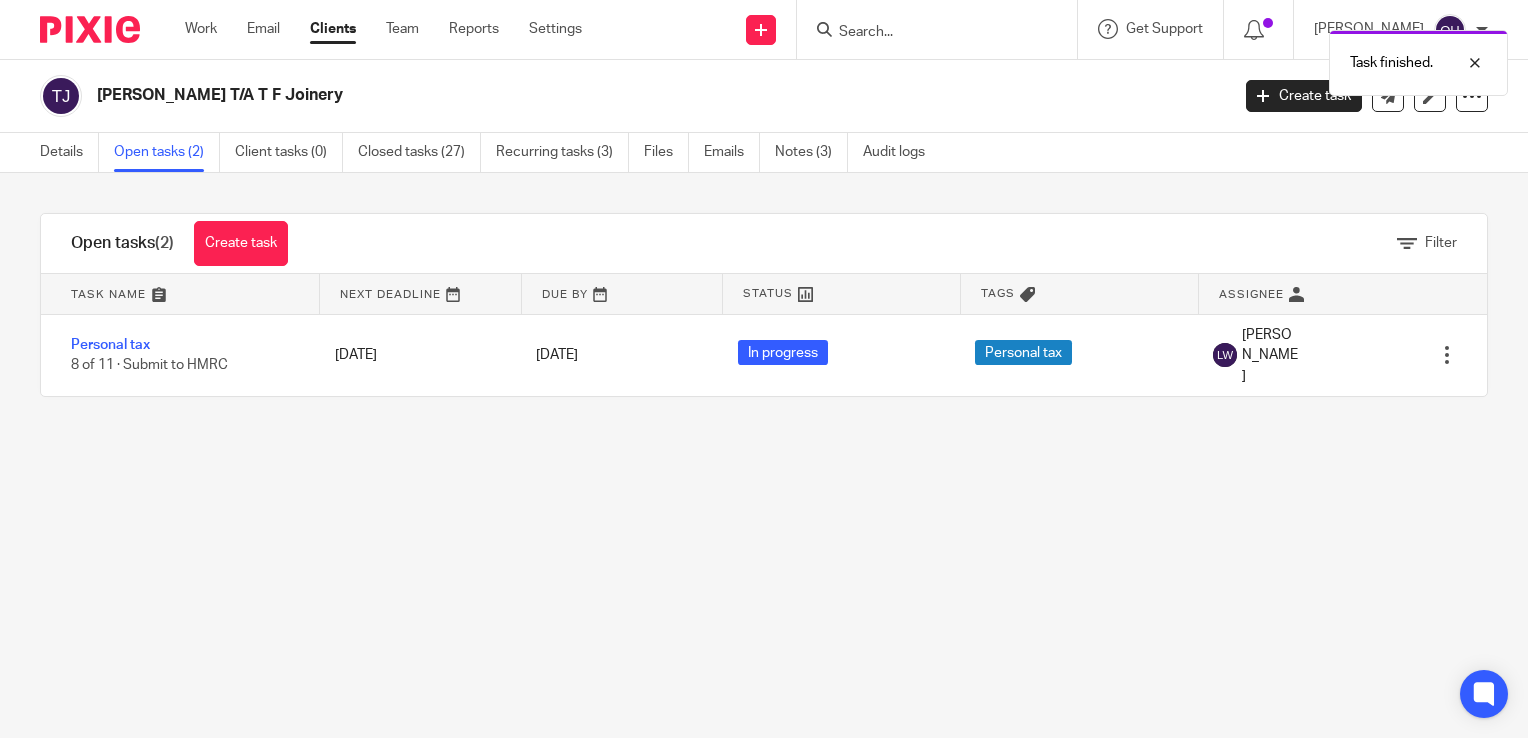 click on "Work
Email
Clients
Team
Reports
Settings" at bounding box center [398, 29] 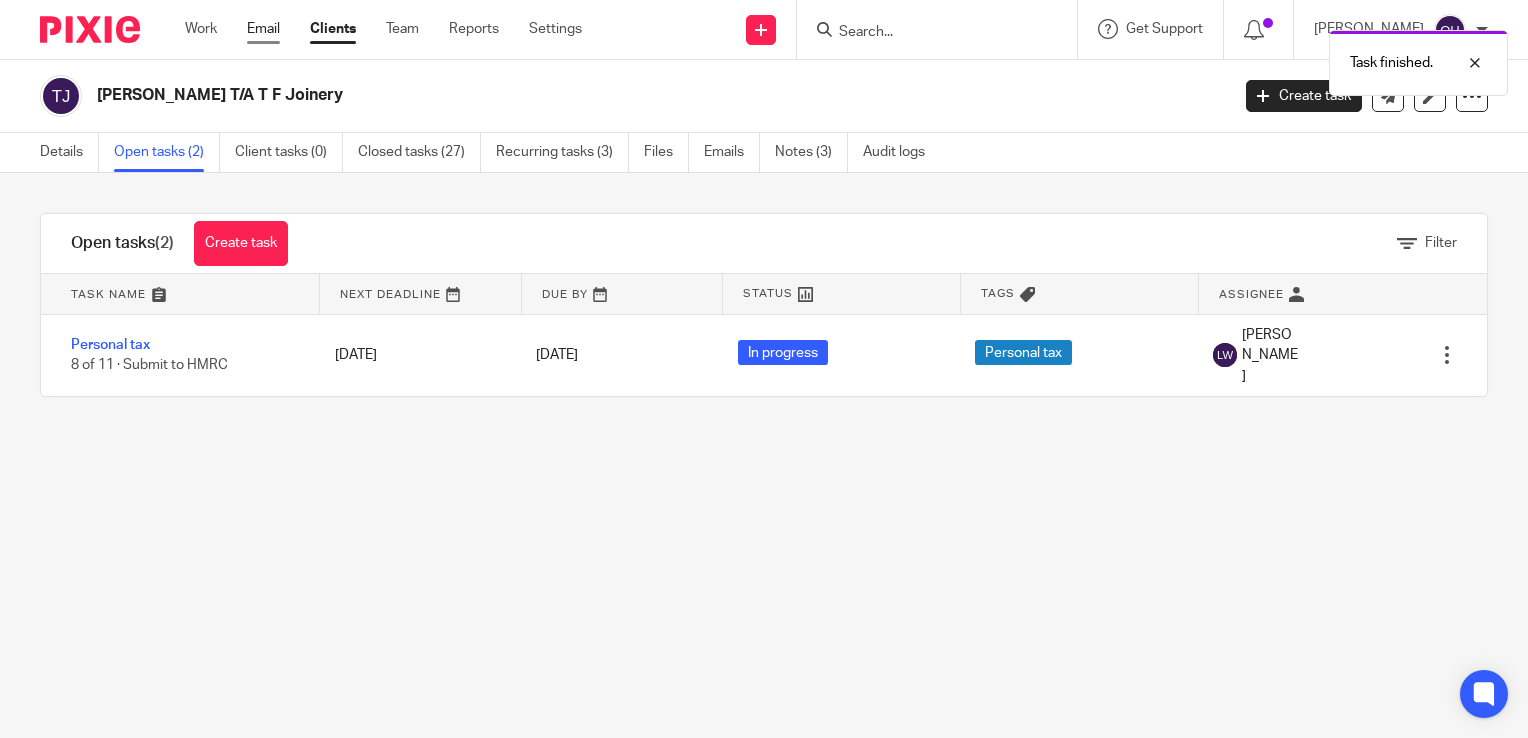 click on "Email" at bounding box center (263, 29) 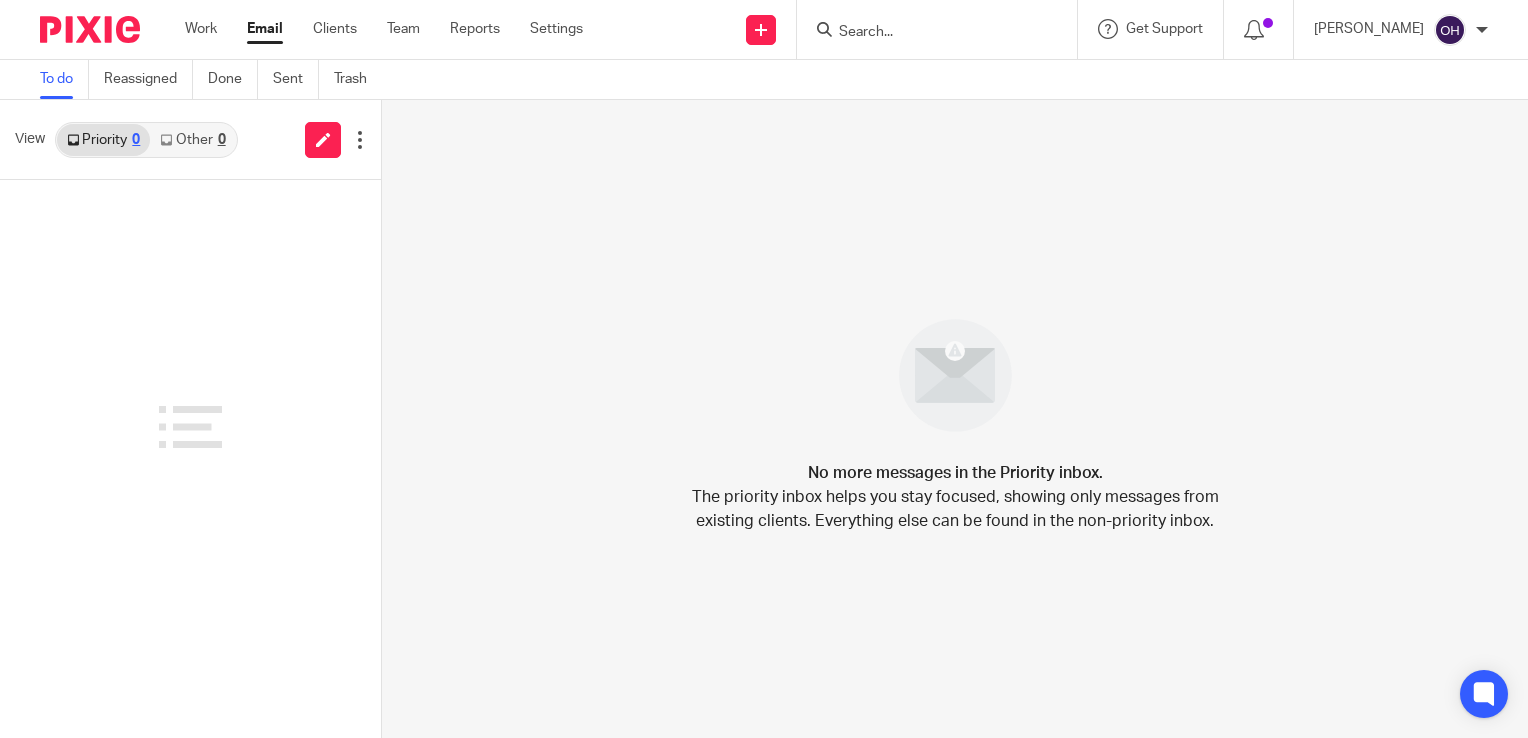 scroll, scrollTop: 0, scrollLeft: 0, axis: both 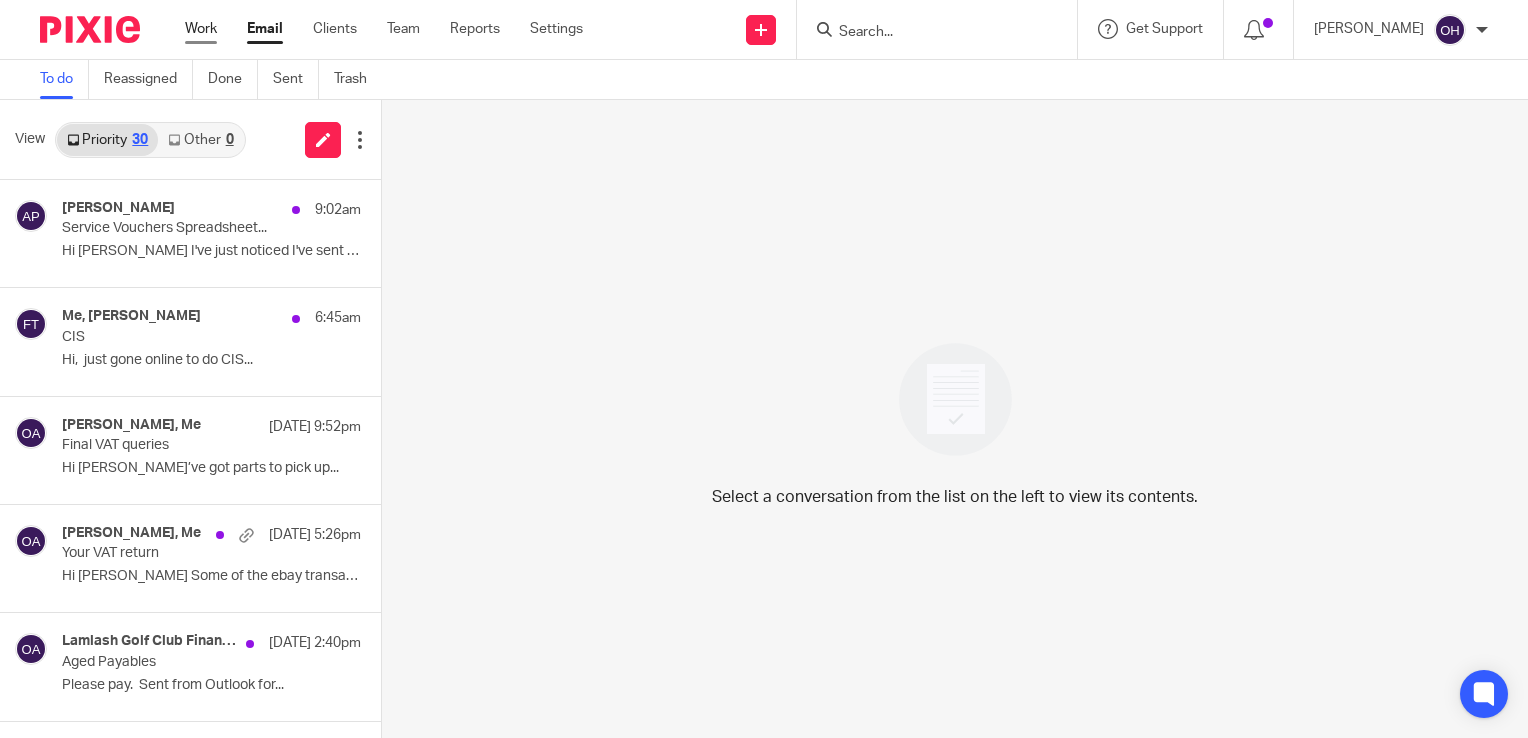 click on "Work" at bounding box center (201, 29) 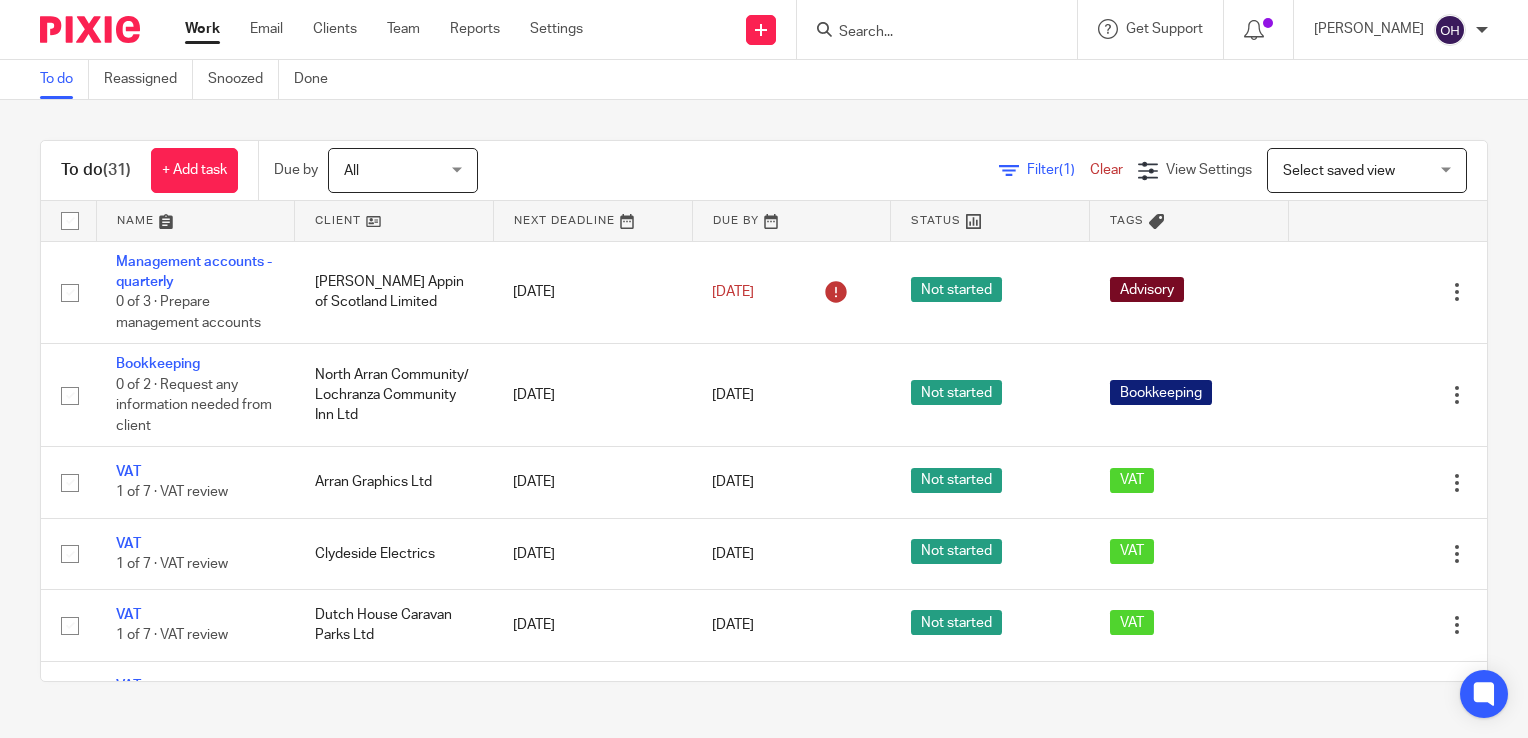 scroll, scrollTop: 0, scrollLeft: 0, axis: both 